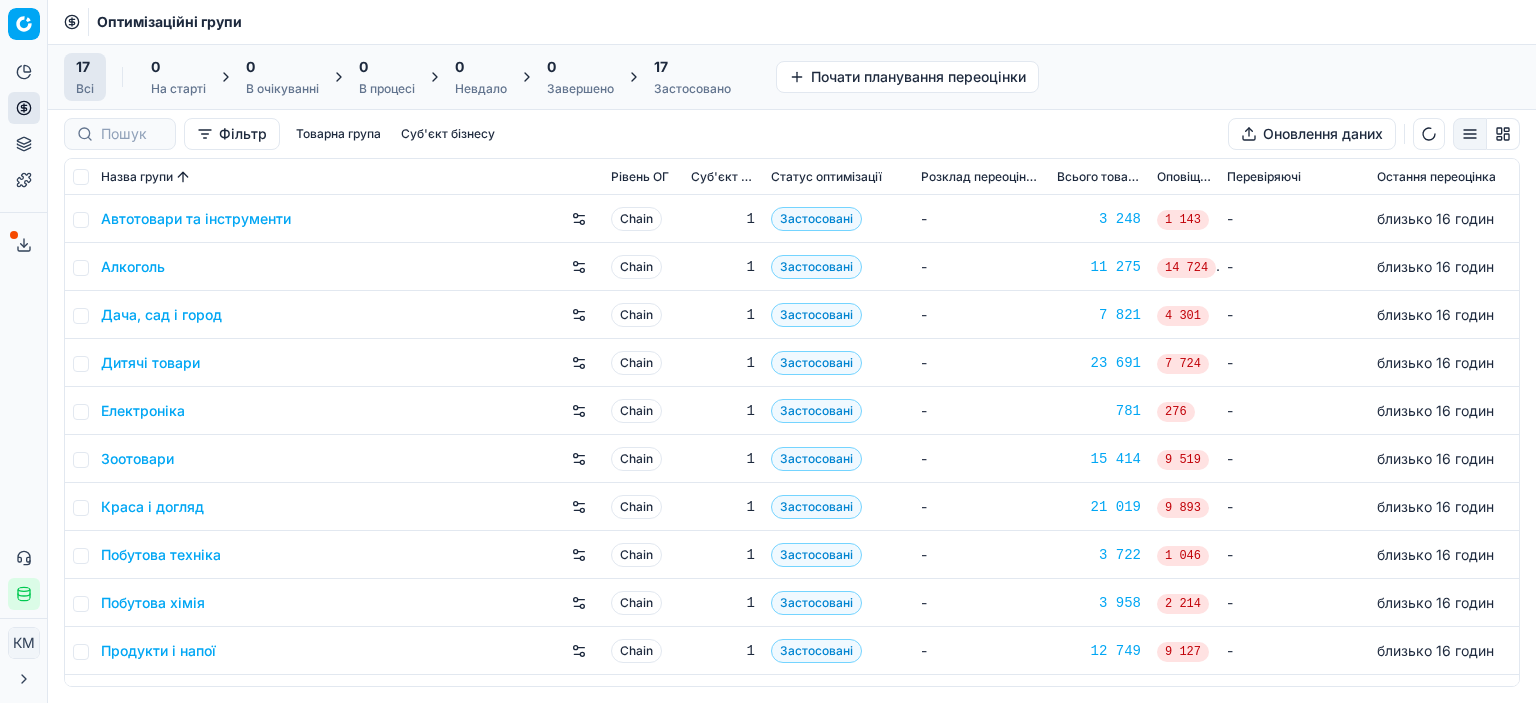 scroll, scrollTop: 0, scrollLeft: 0, axis: both 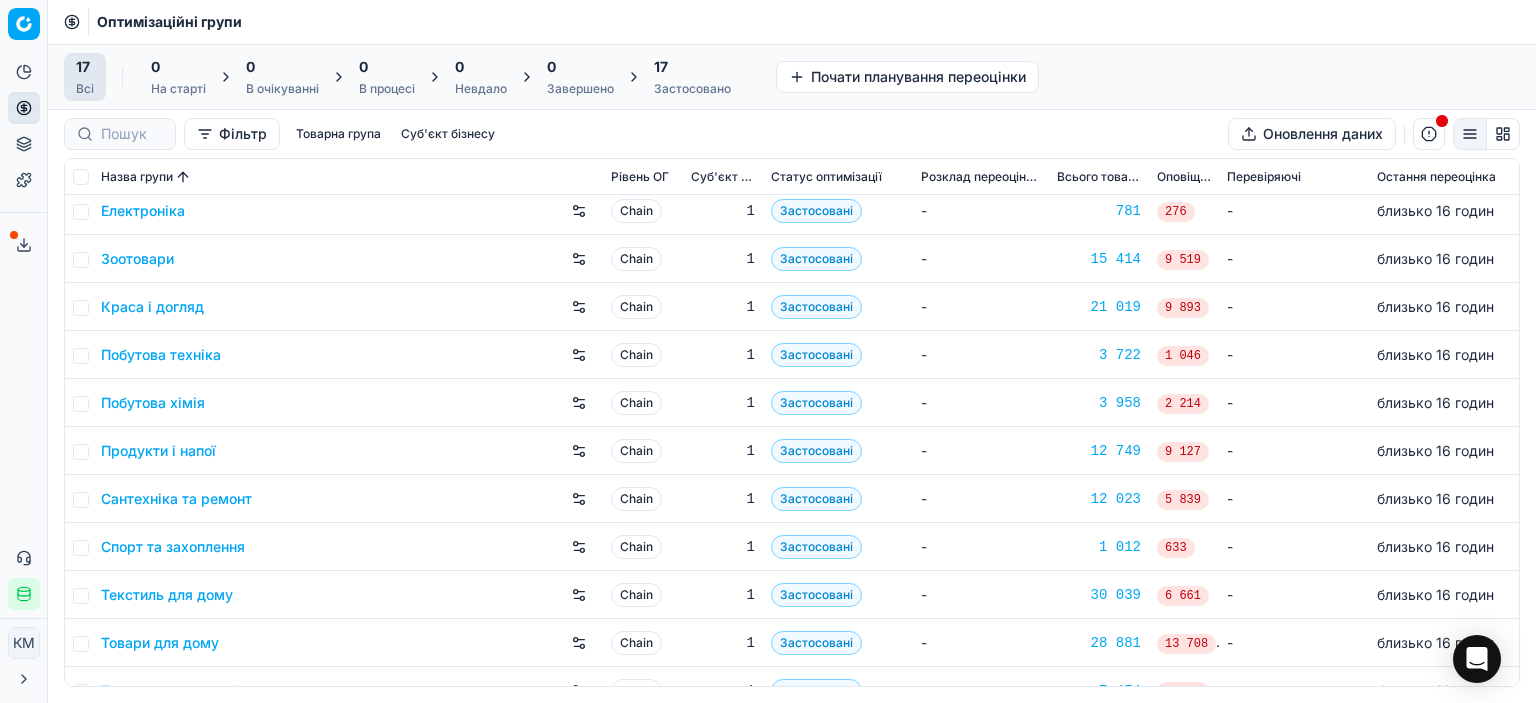 click on "Побутова хімія" at bounding box center (153, 403) 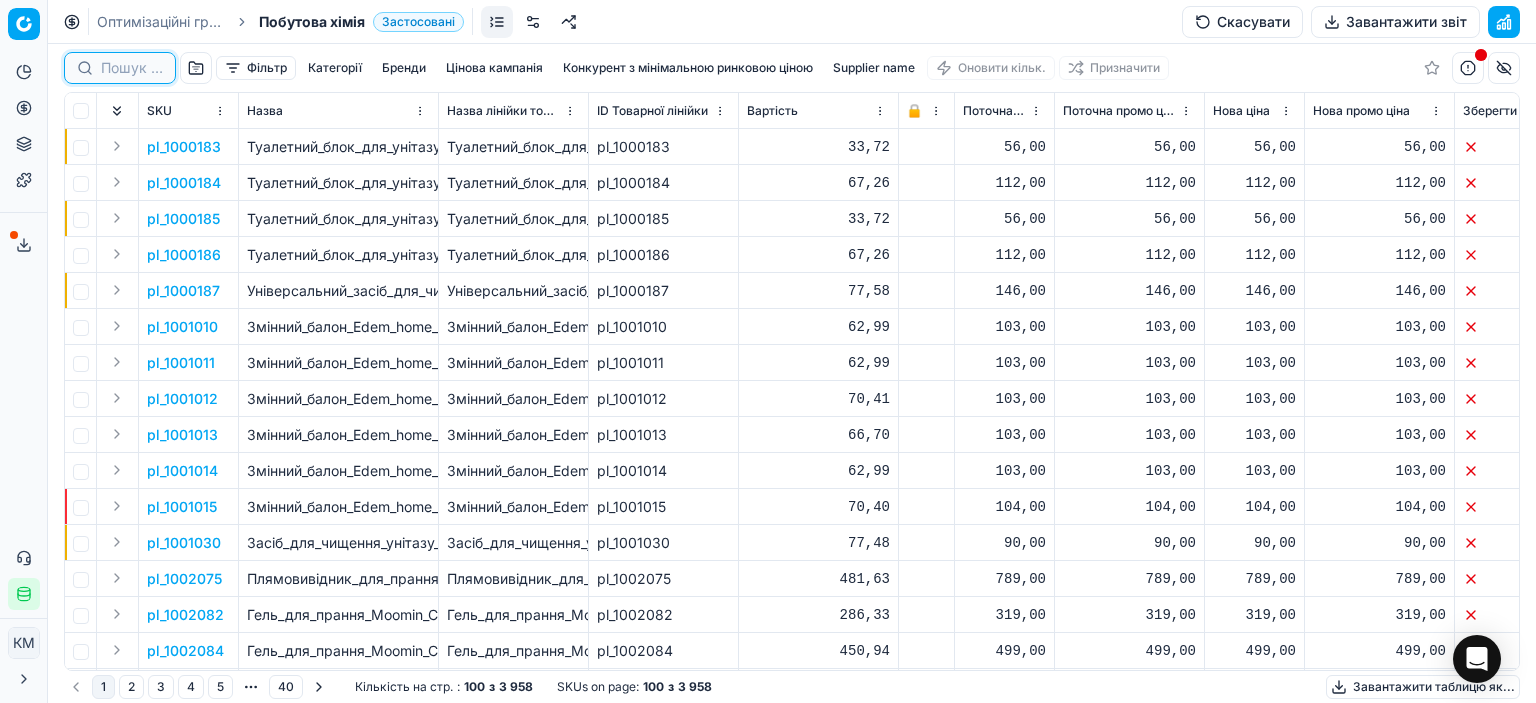 click at bounding box center (132, 68) 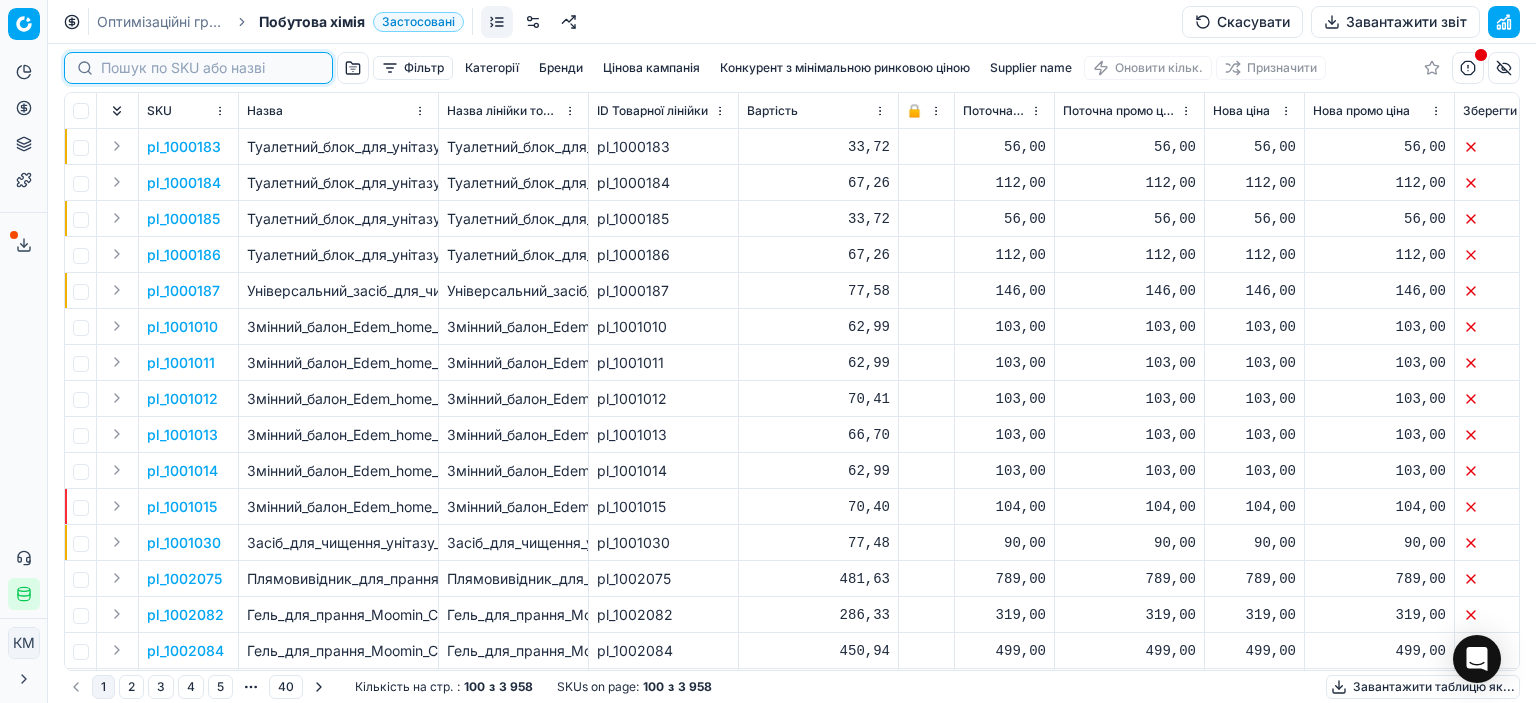 paste on "589908" 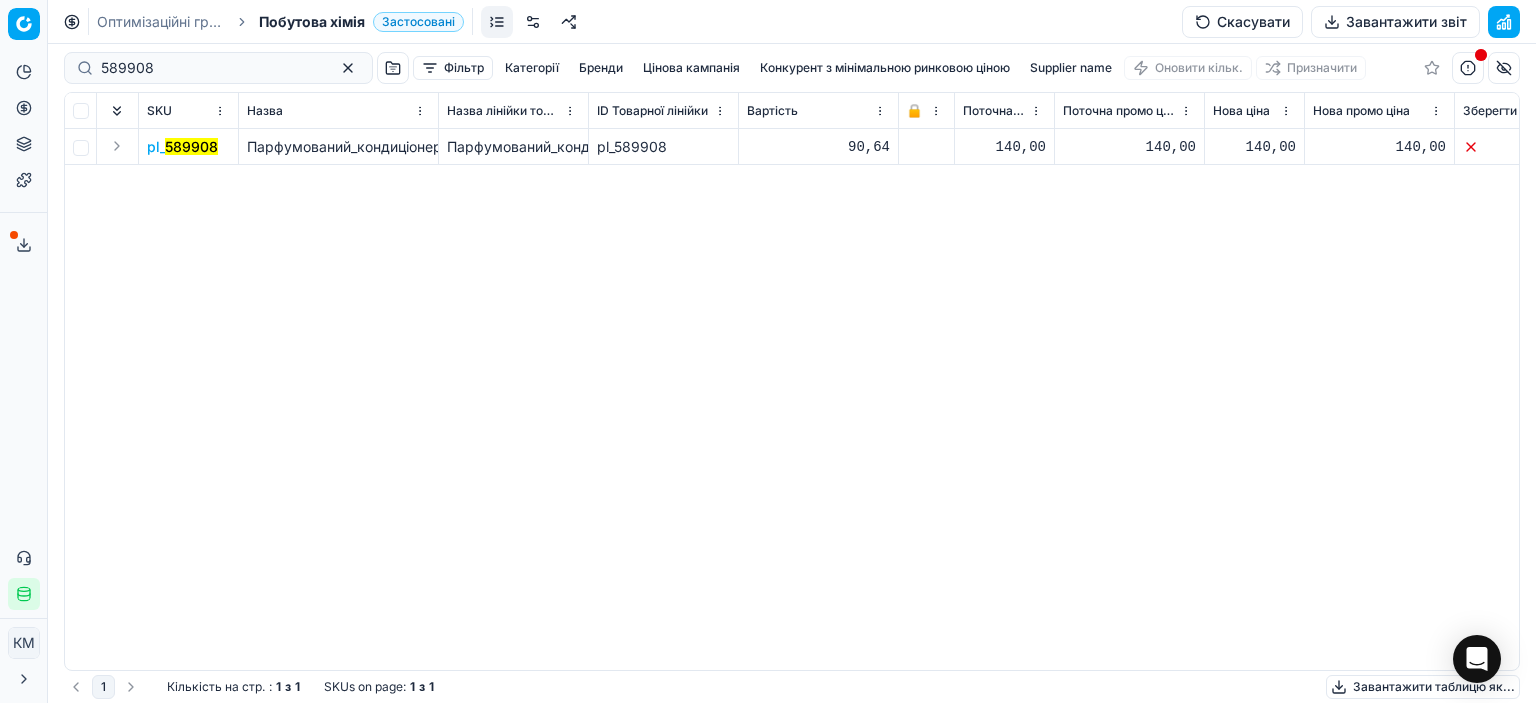 click on "589908" at bounding box center [191, 146] 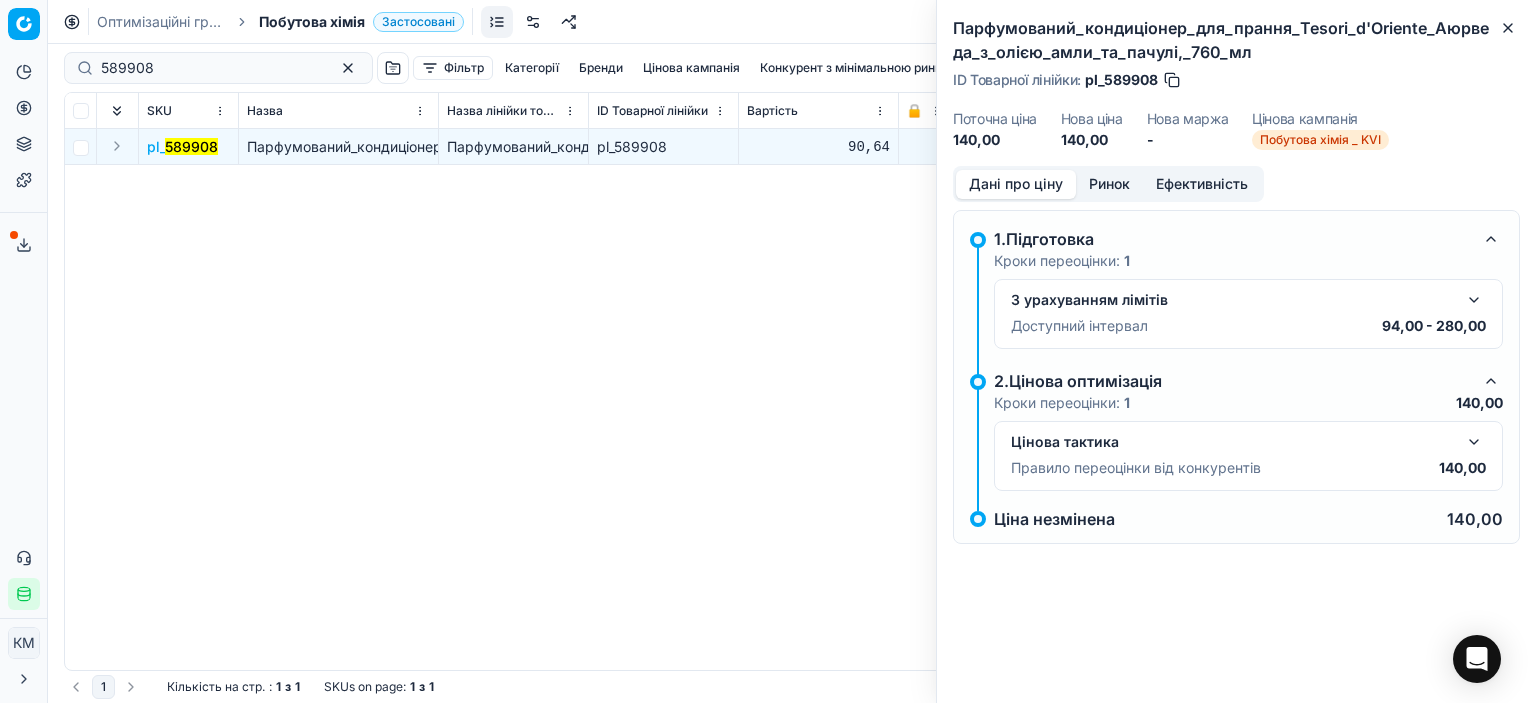 click at bounding box center (1474, 442) 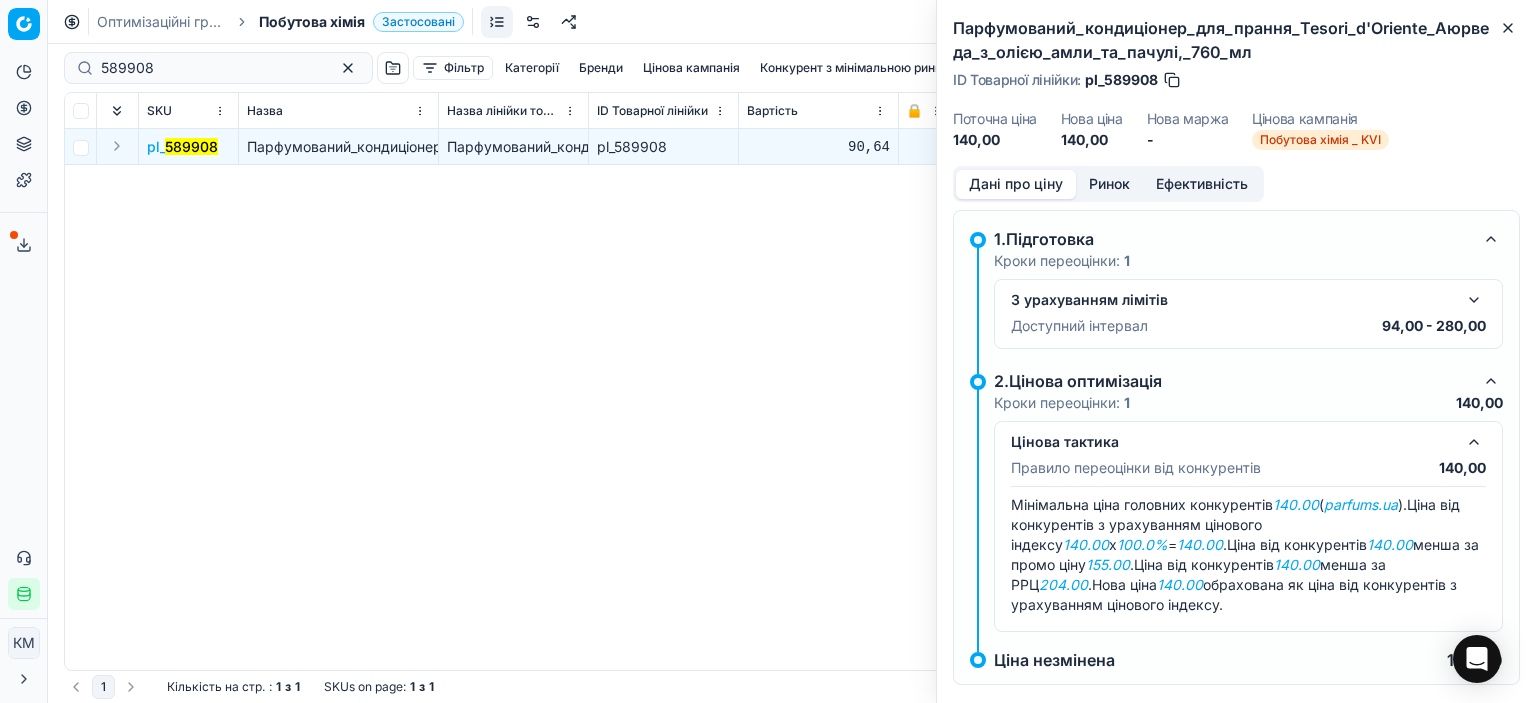 click on "Ринок" at bounding box center [1109, 184] 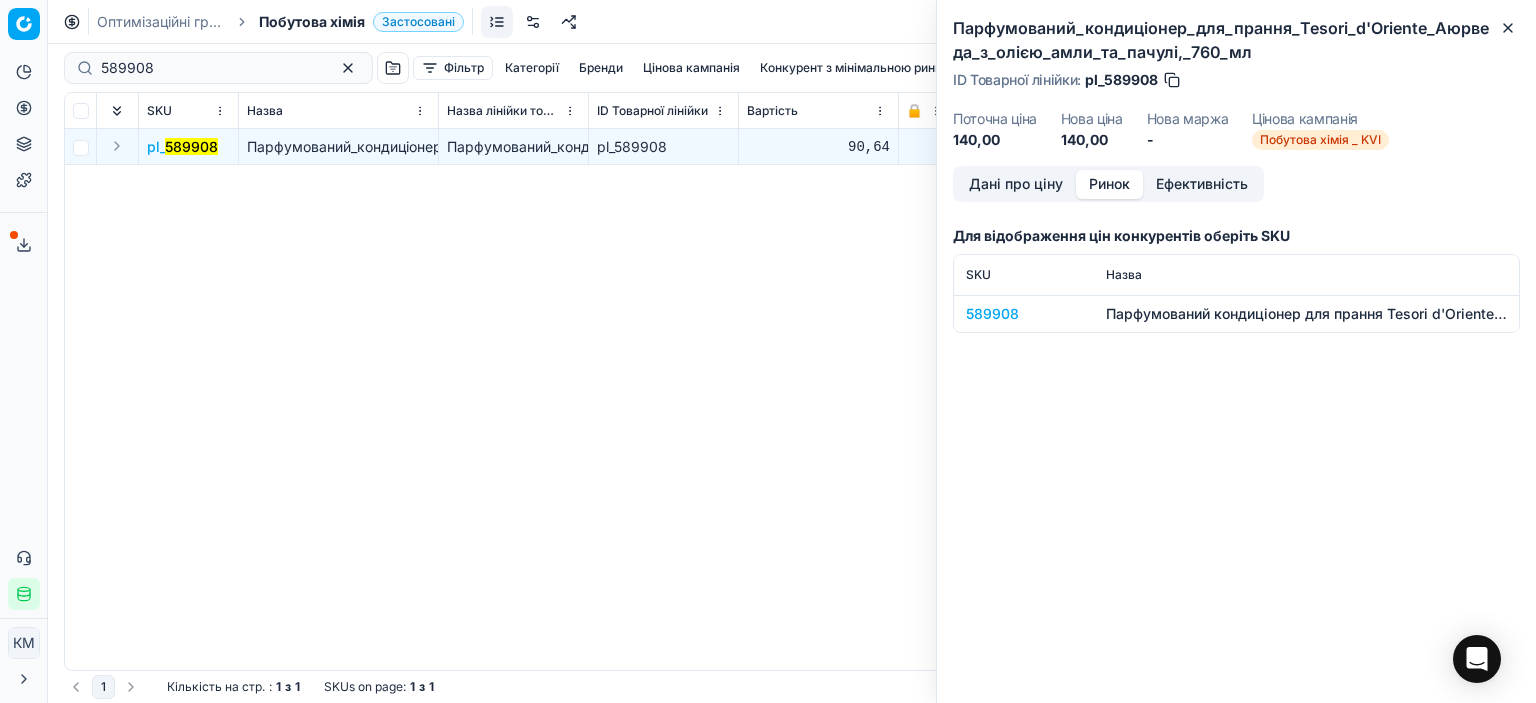 click on "589908" at bounding box center [1024, 314] 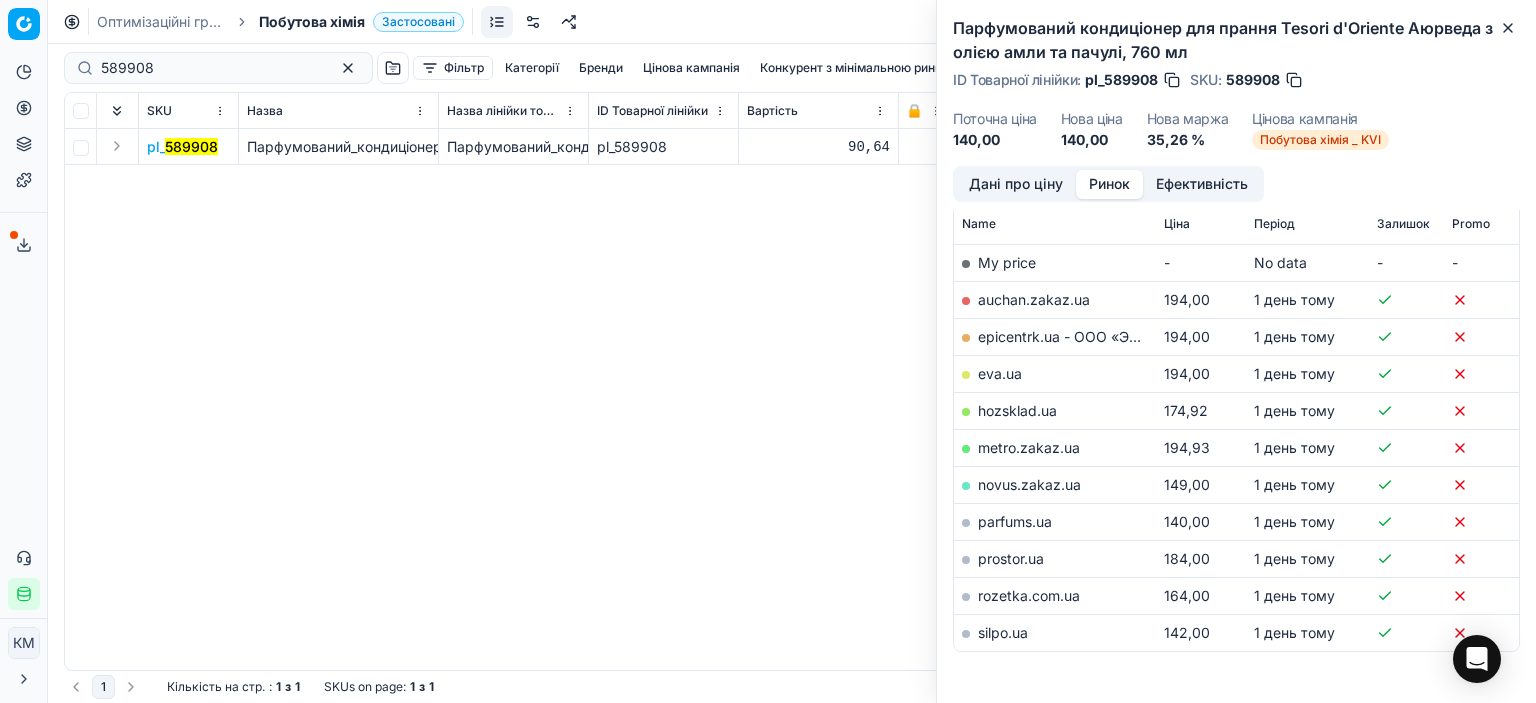 scroll, scrollTop: 256, scrollLeft: 0, axis: vertical 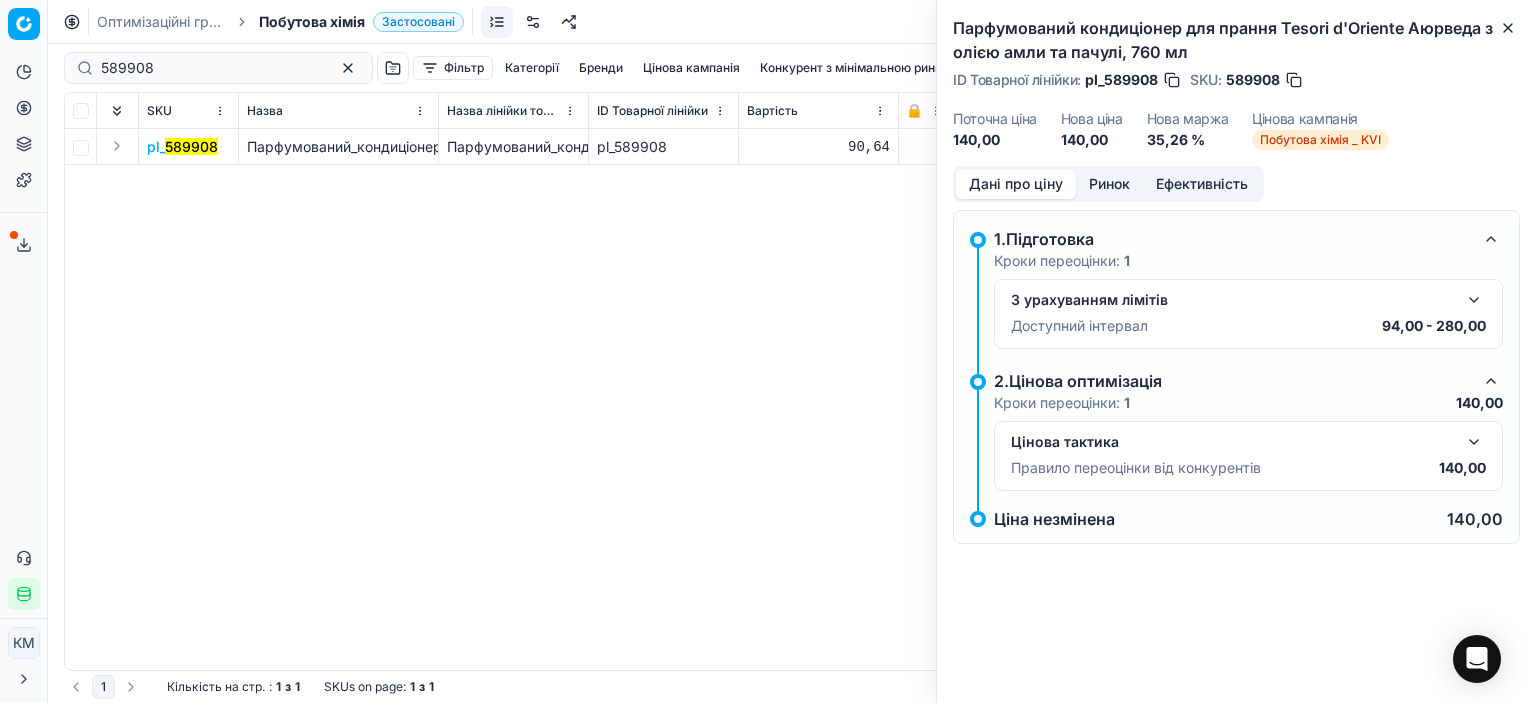 click on "Дані про ціну" at bounding box center (1016, 184) 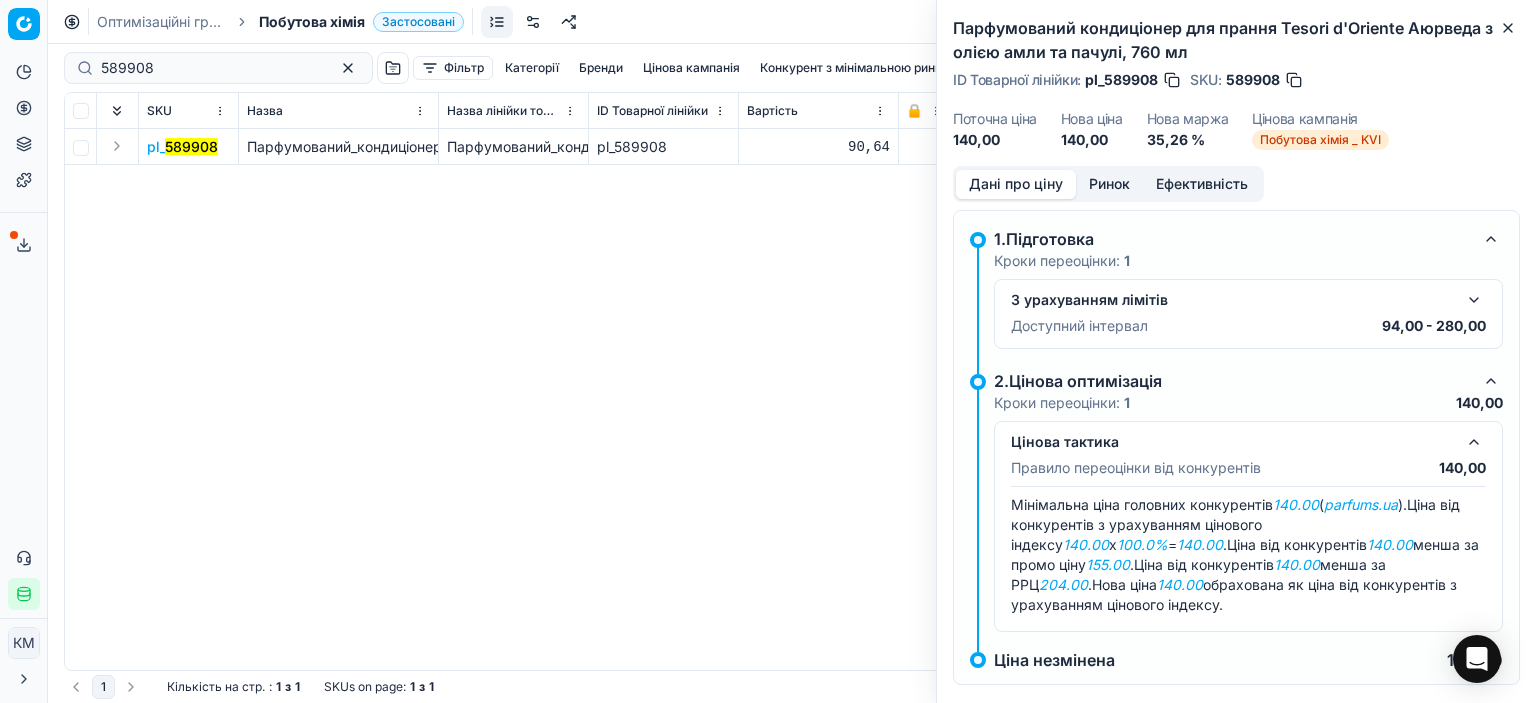 click on "Ринок" at bounding box center (1109, 184) 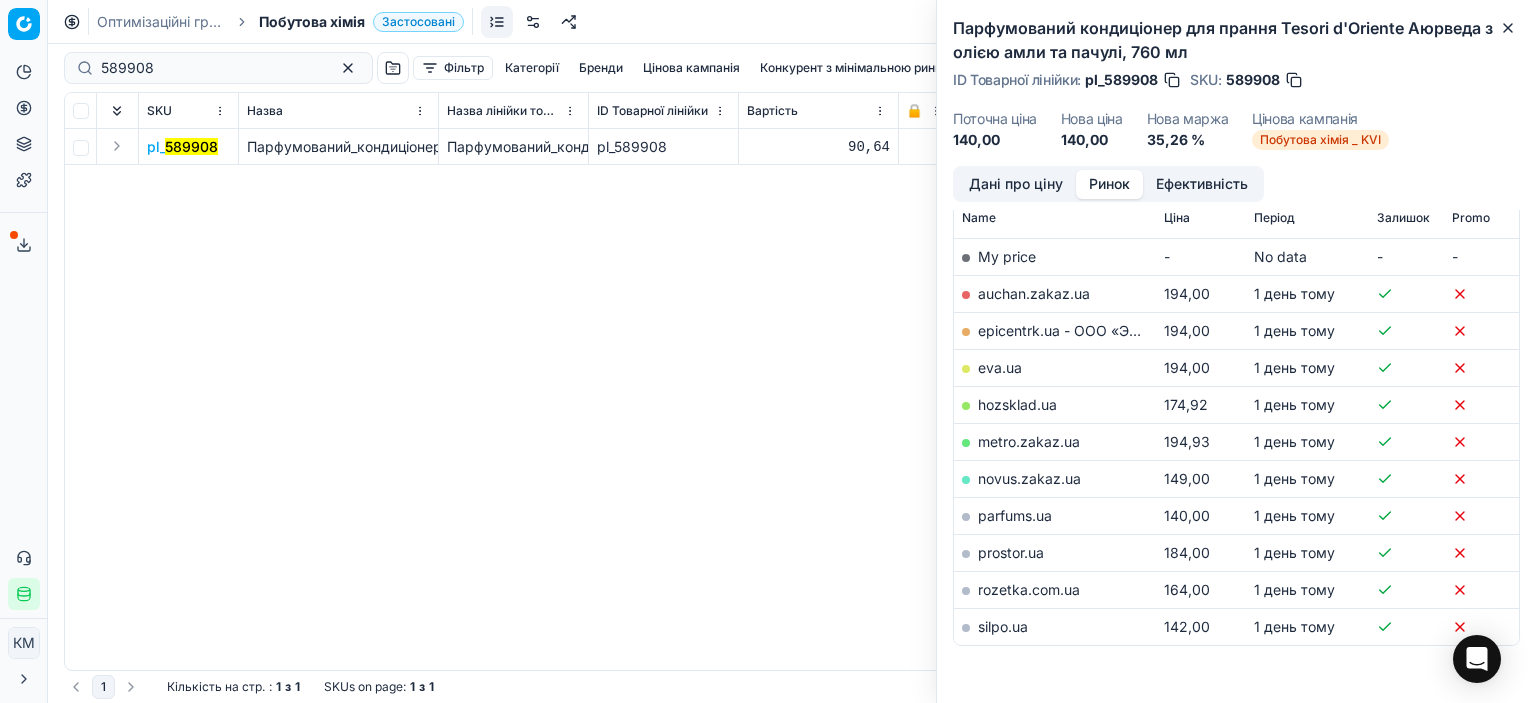 scroll, scrollTop: 300, scrollLeft: 0, axis: vertical 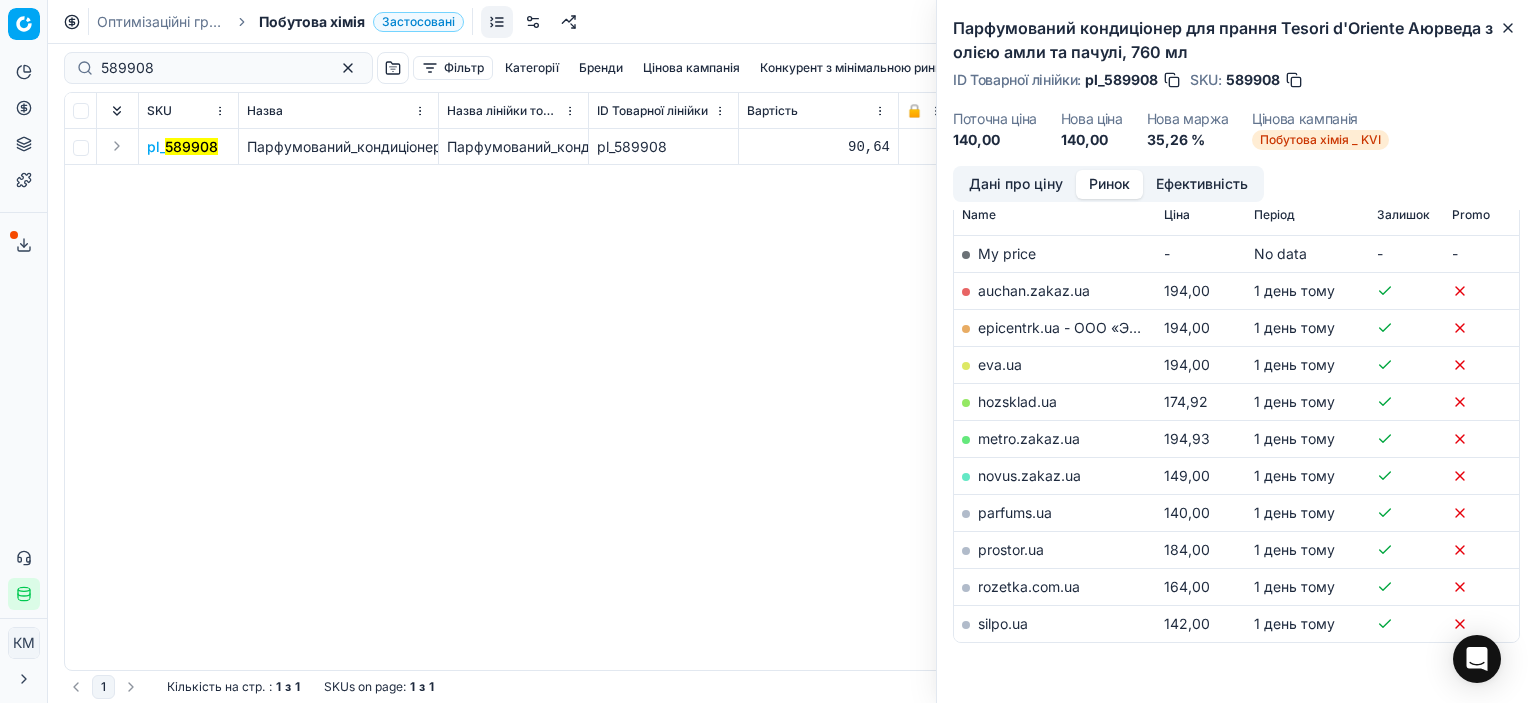 click on "parfums.ua" at bounding box center (1015, 512) 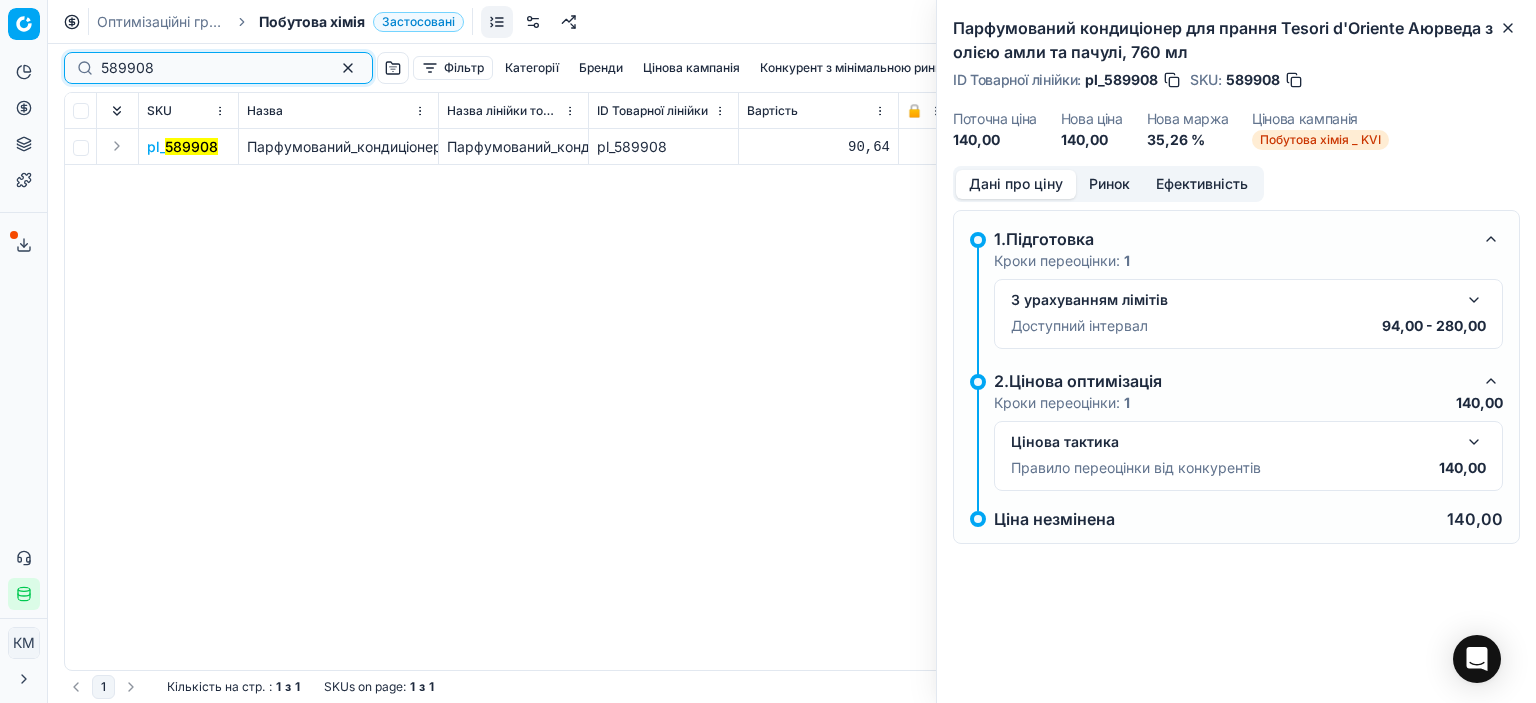 drag, startPoint x: 196, startPoint y: 58, endPoint x: 0, endPoint y: 77, distance: 196.91876 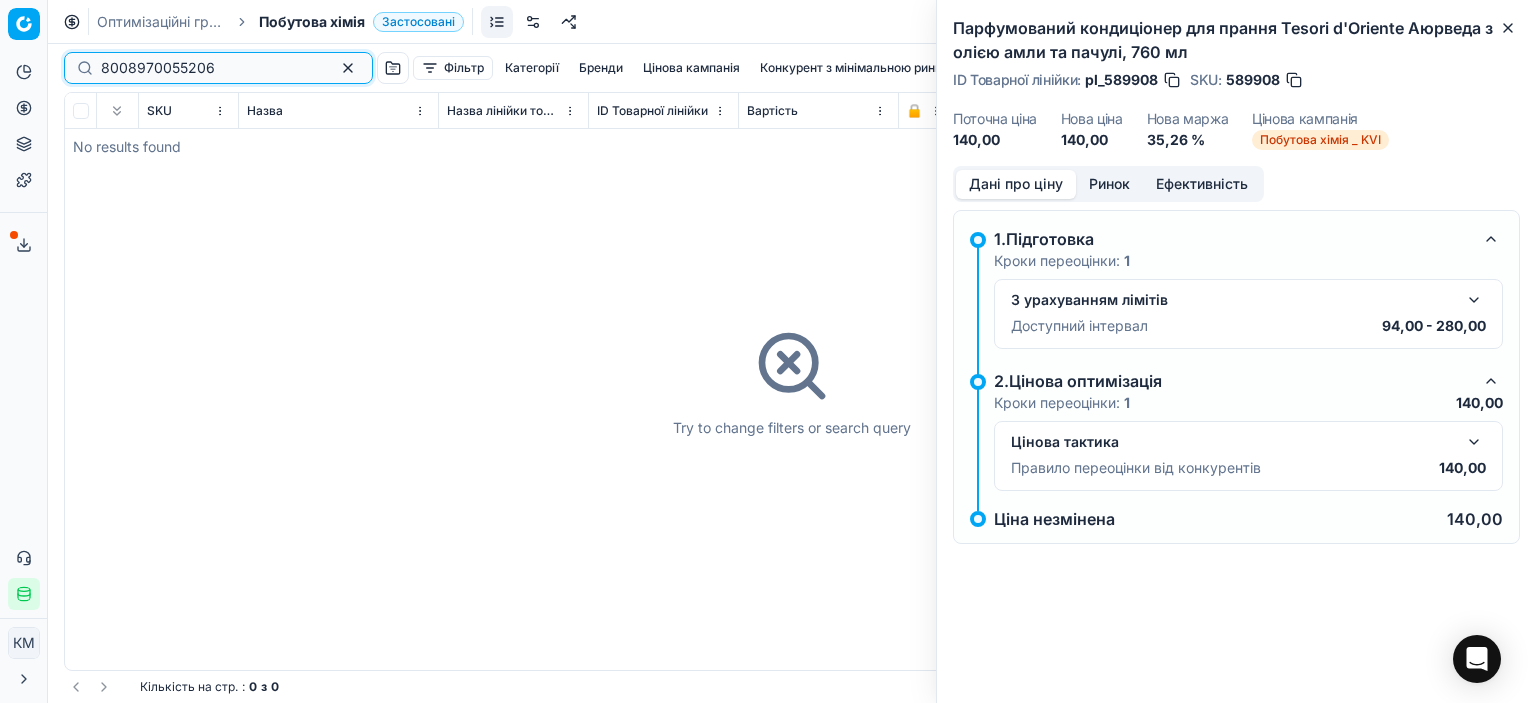 drag, startPoint x: 228, startPoint y: 72, endPoint x: 0, endPoint y: 82, distance: 228.2192 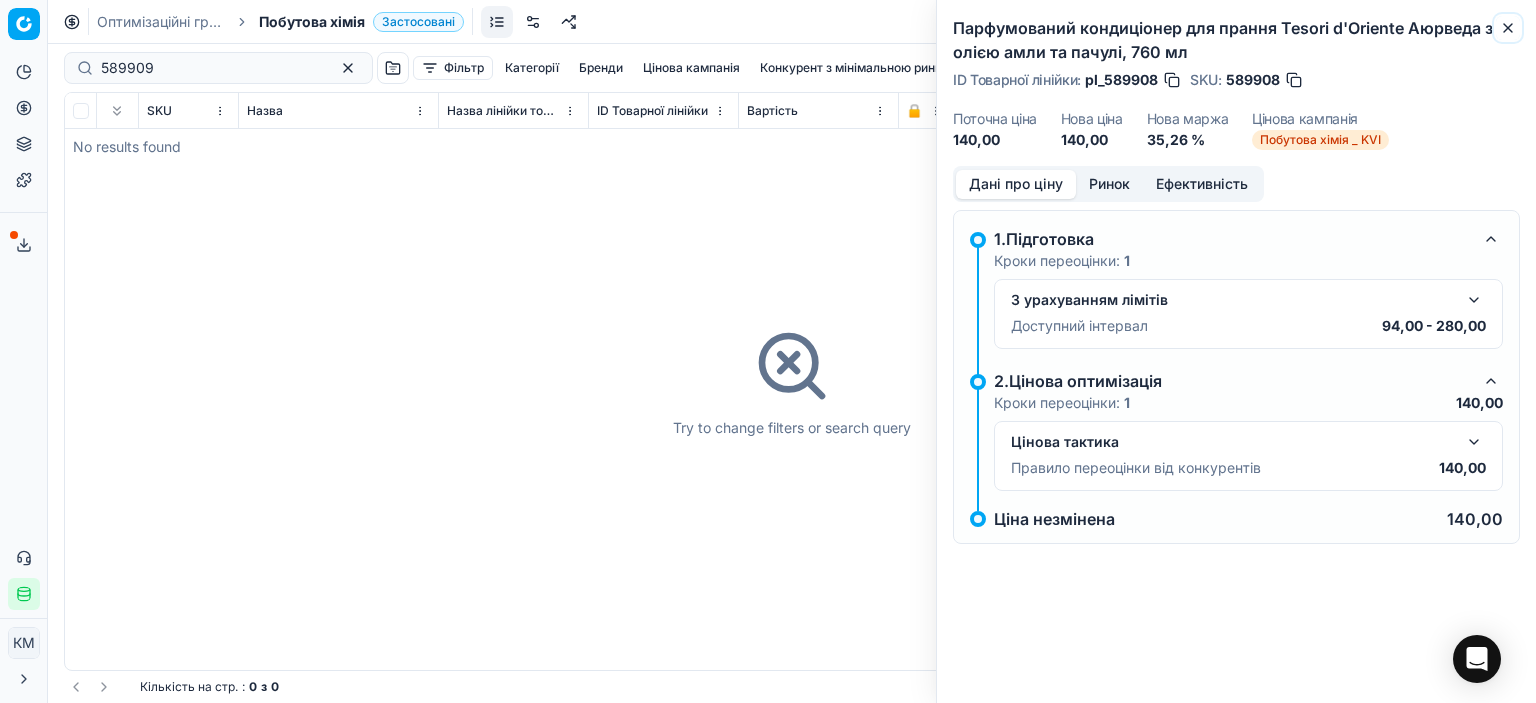 click 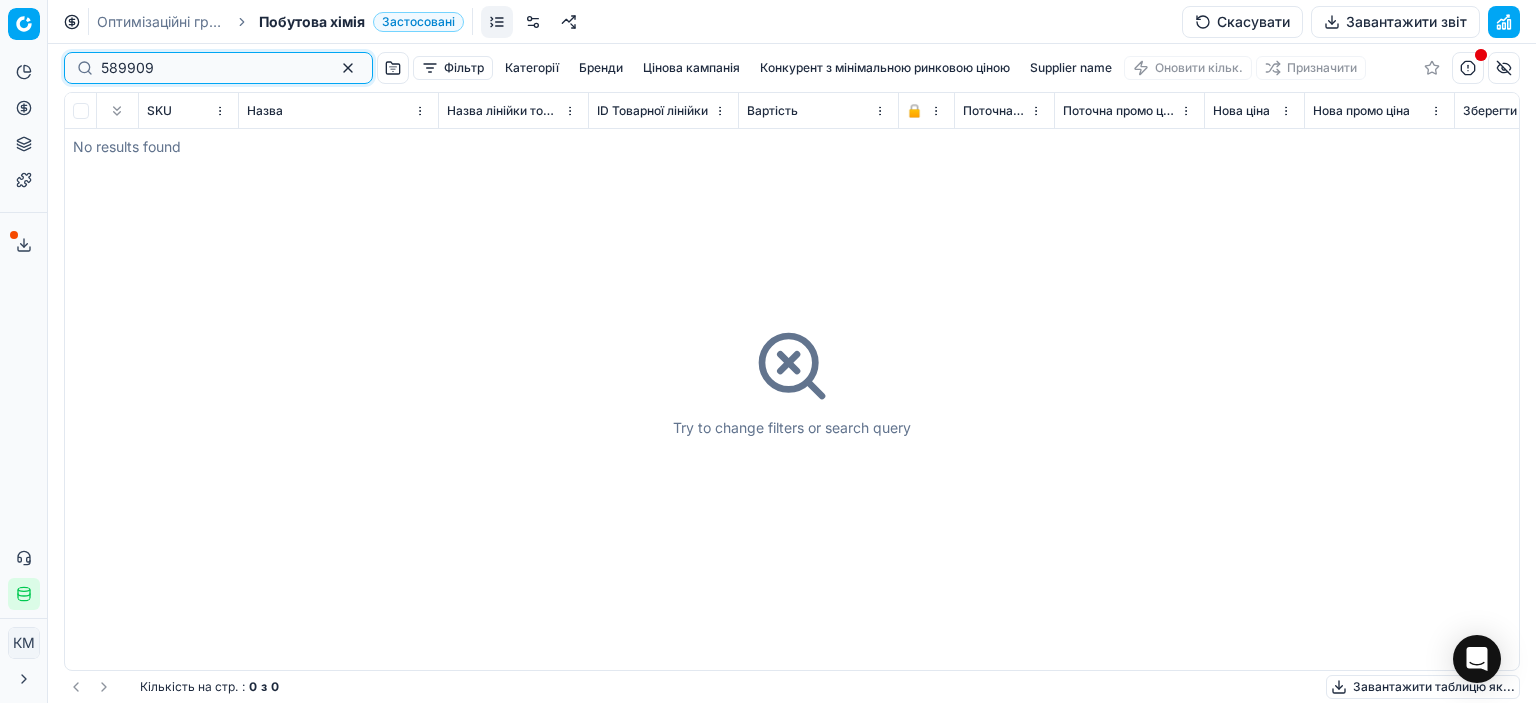 click on "589909" at bounding box center [210, 68] 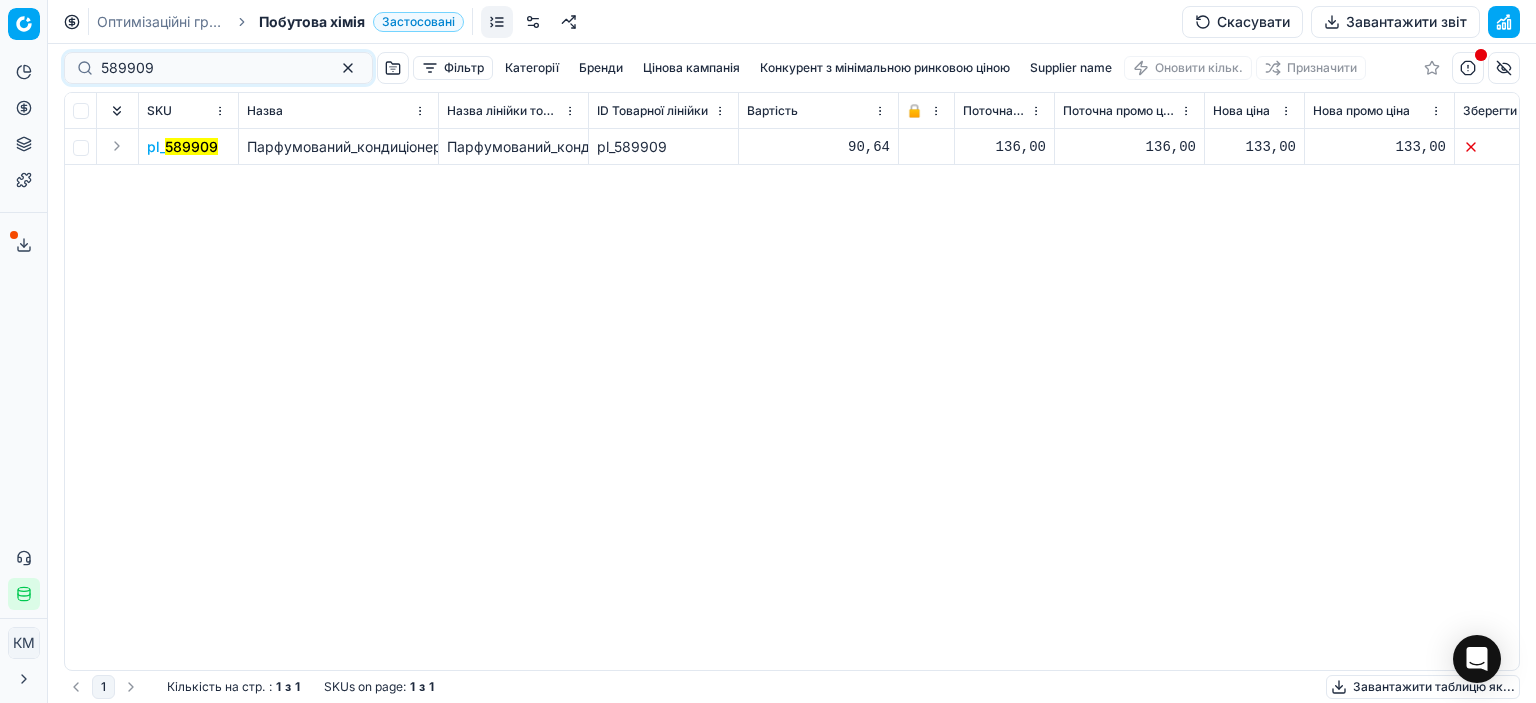 click on "589909" at bounding box center [191, 146] 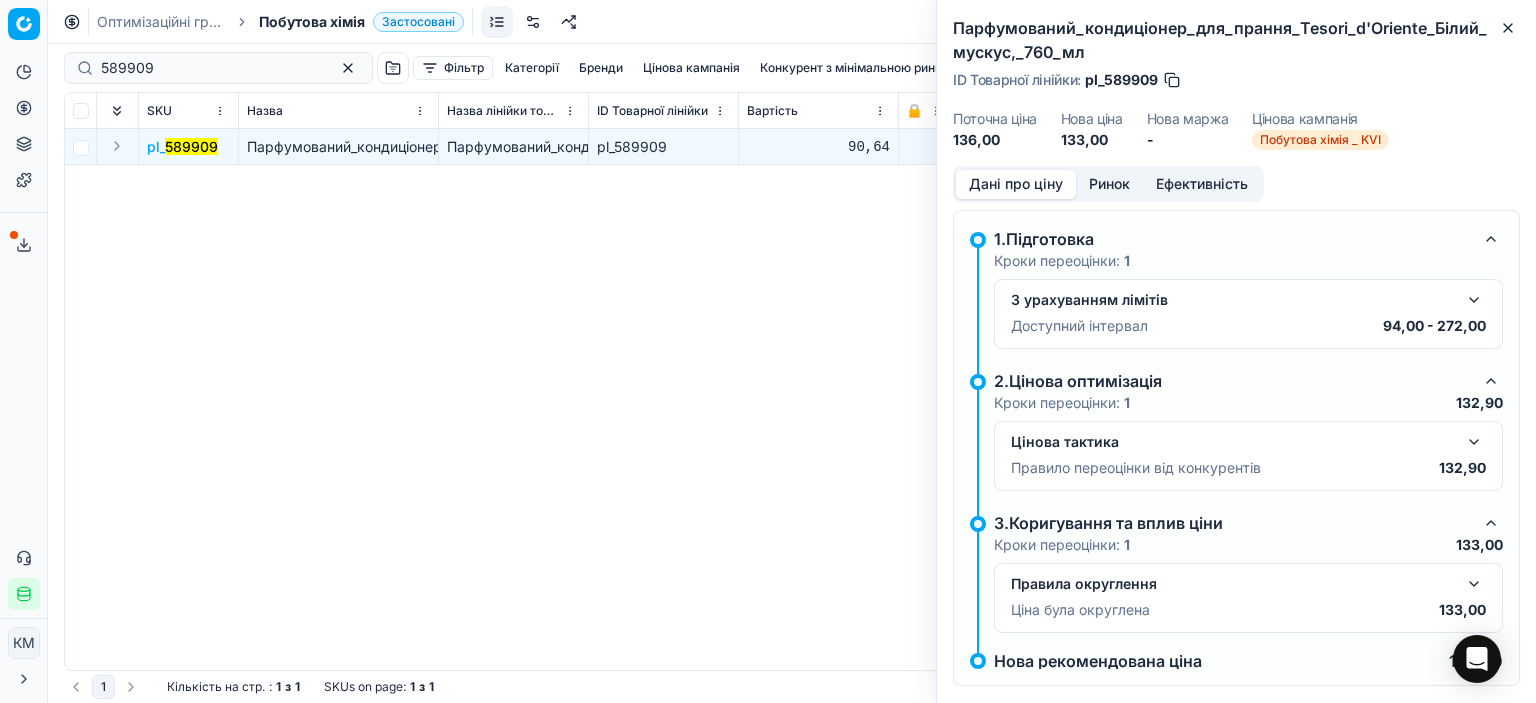 click at bounding box center (1474, 584) 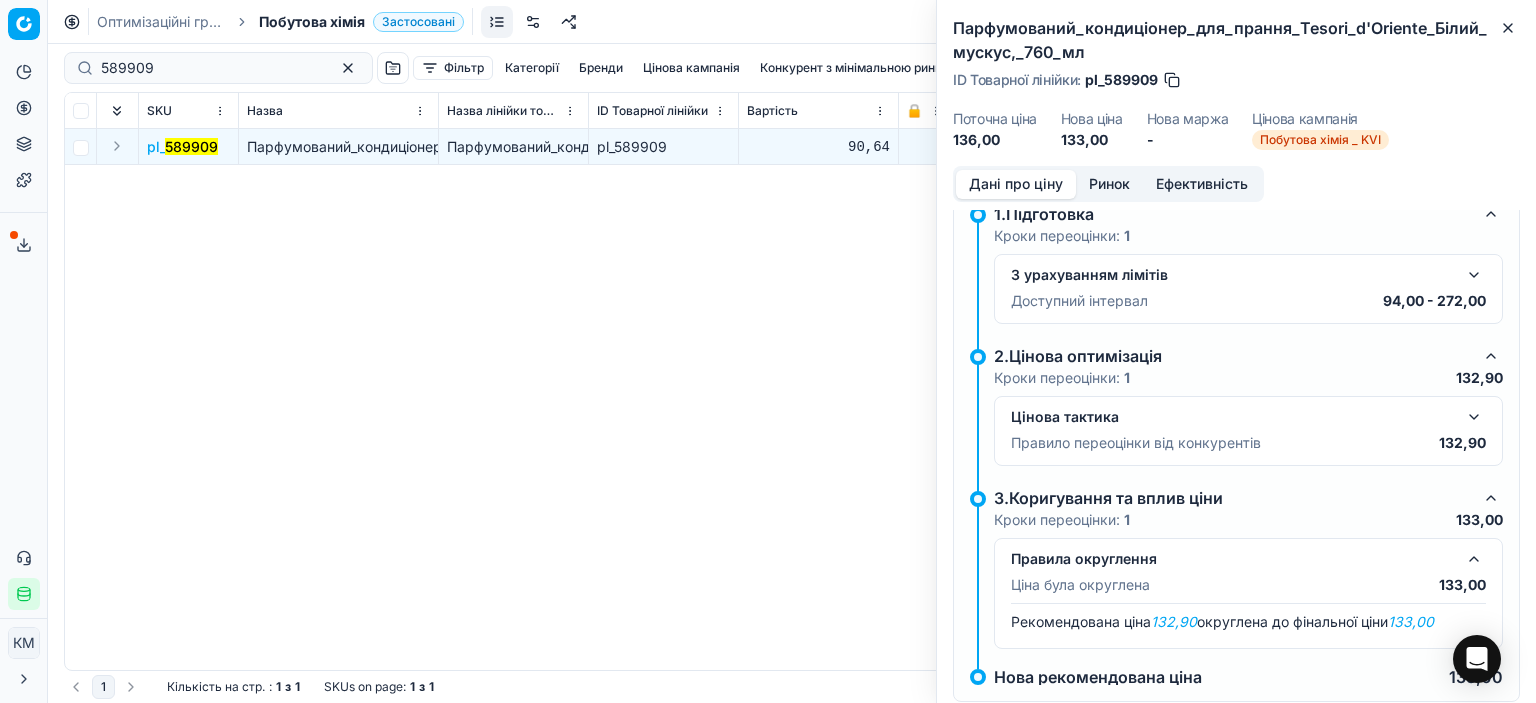 scroll, scrollTop: 69, scrollLeft: 0, axis: vertical 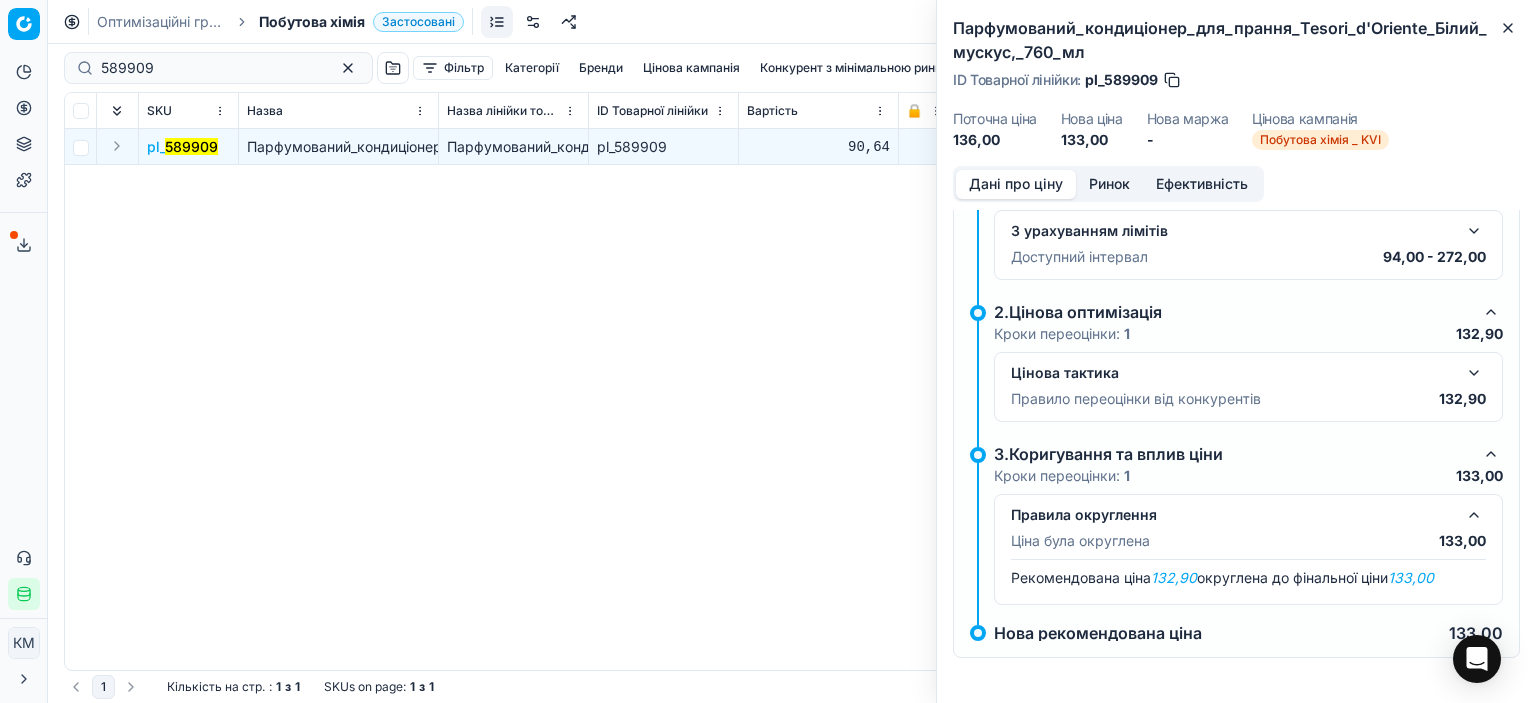 click at bounding box center [1474, 373] 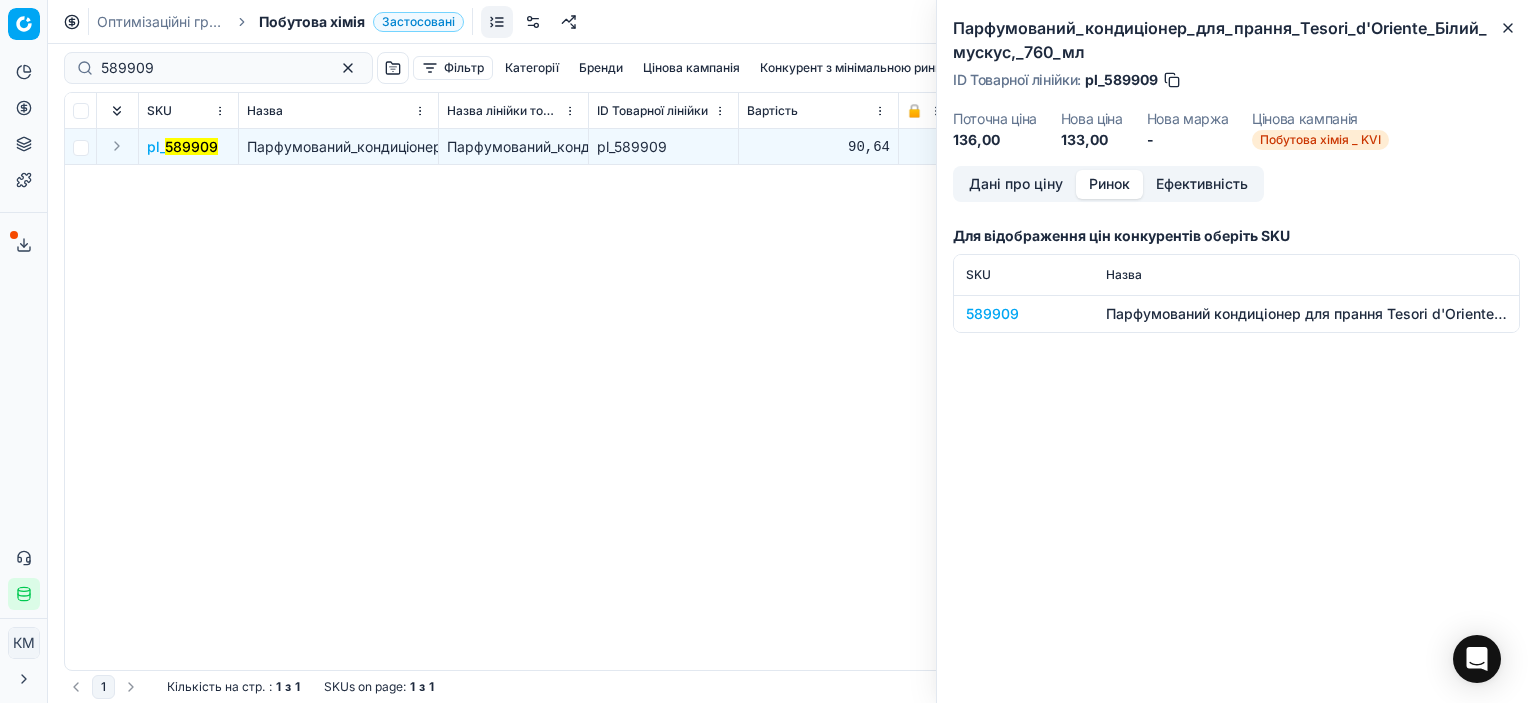 click on "Ринок" at bounding box center (1109, 184) 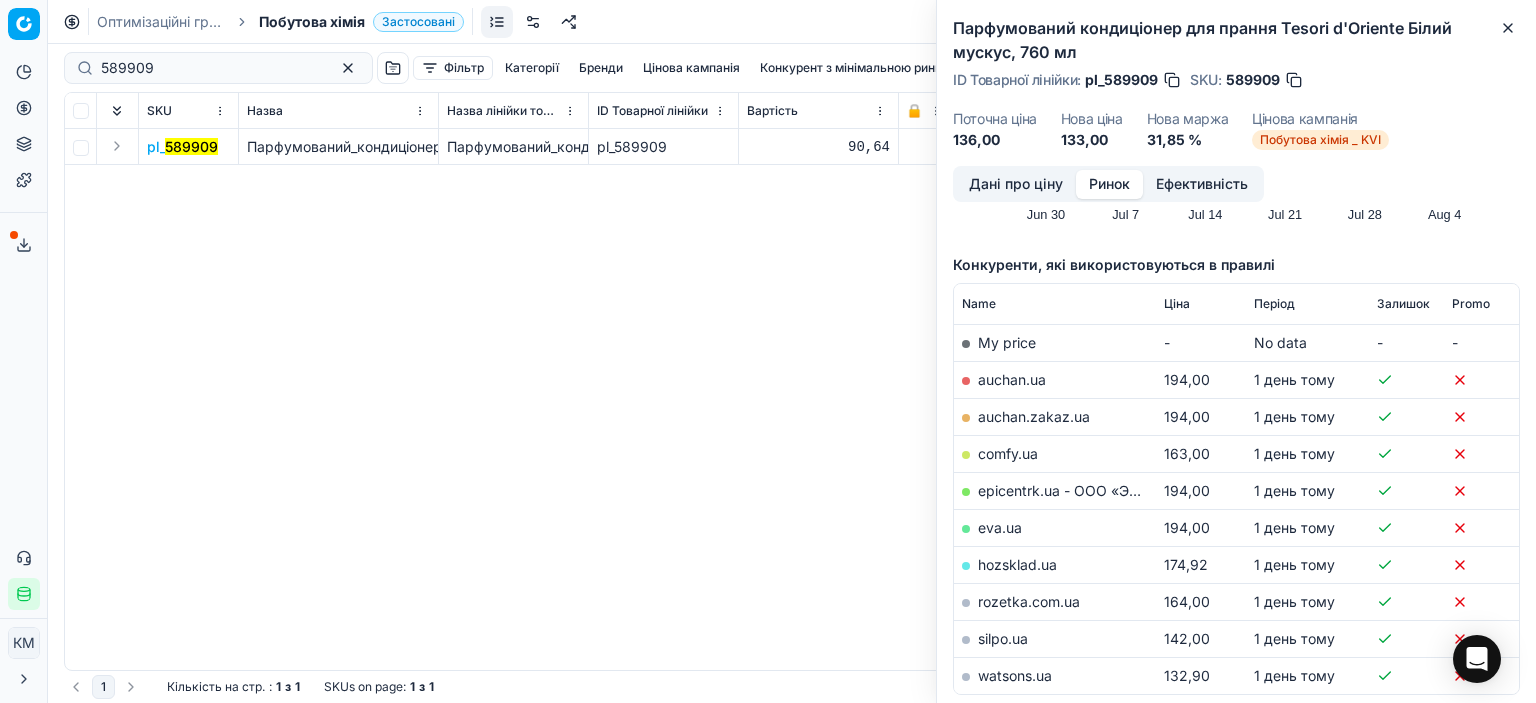 scroll, scrollTop: 300, scrollLeft: 0, axis: vertical 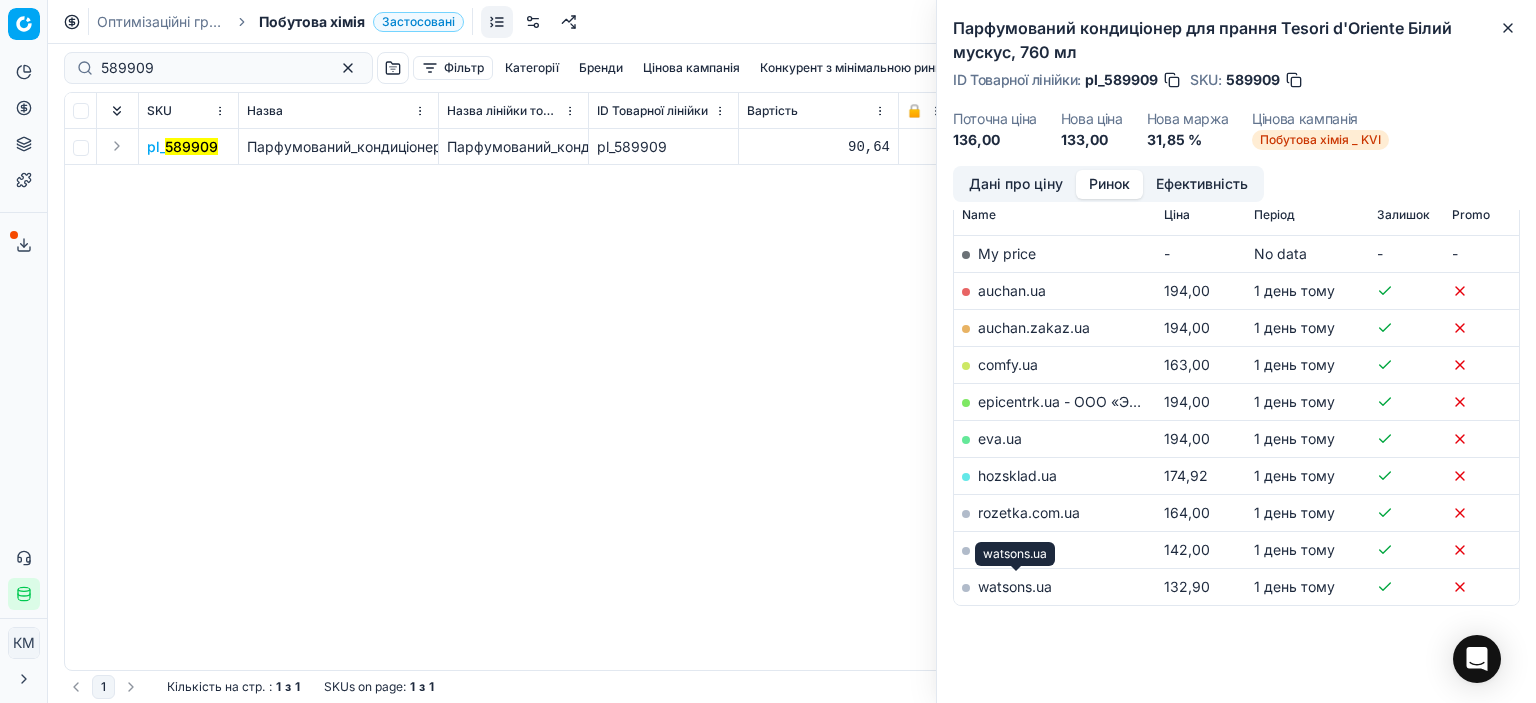 click on "watsons.ua" at bounding box center [1015, 586] 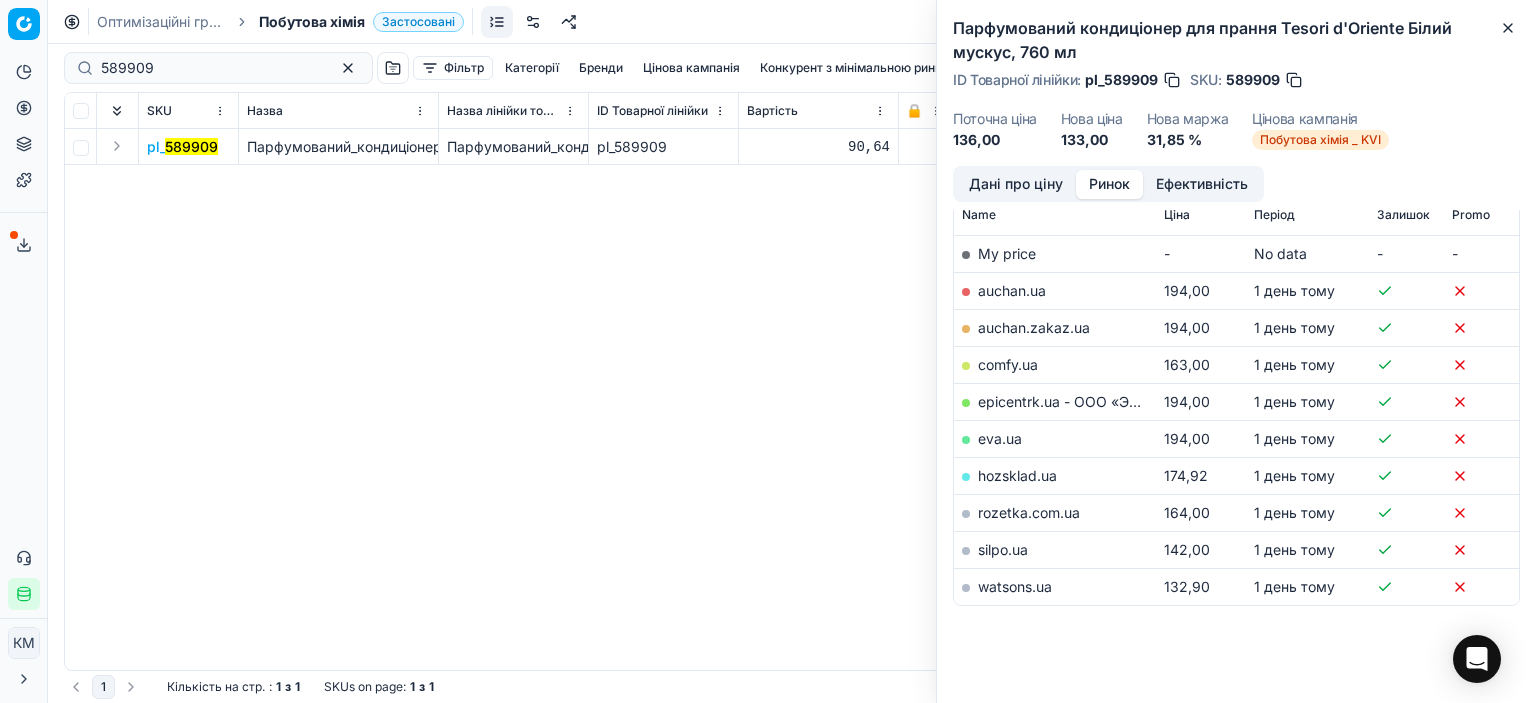 type on "589909" 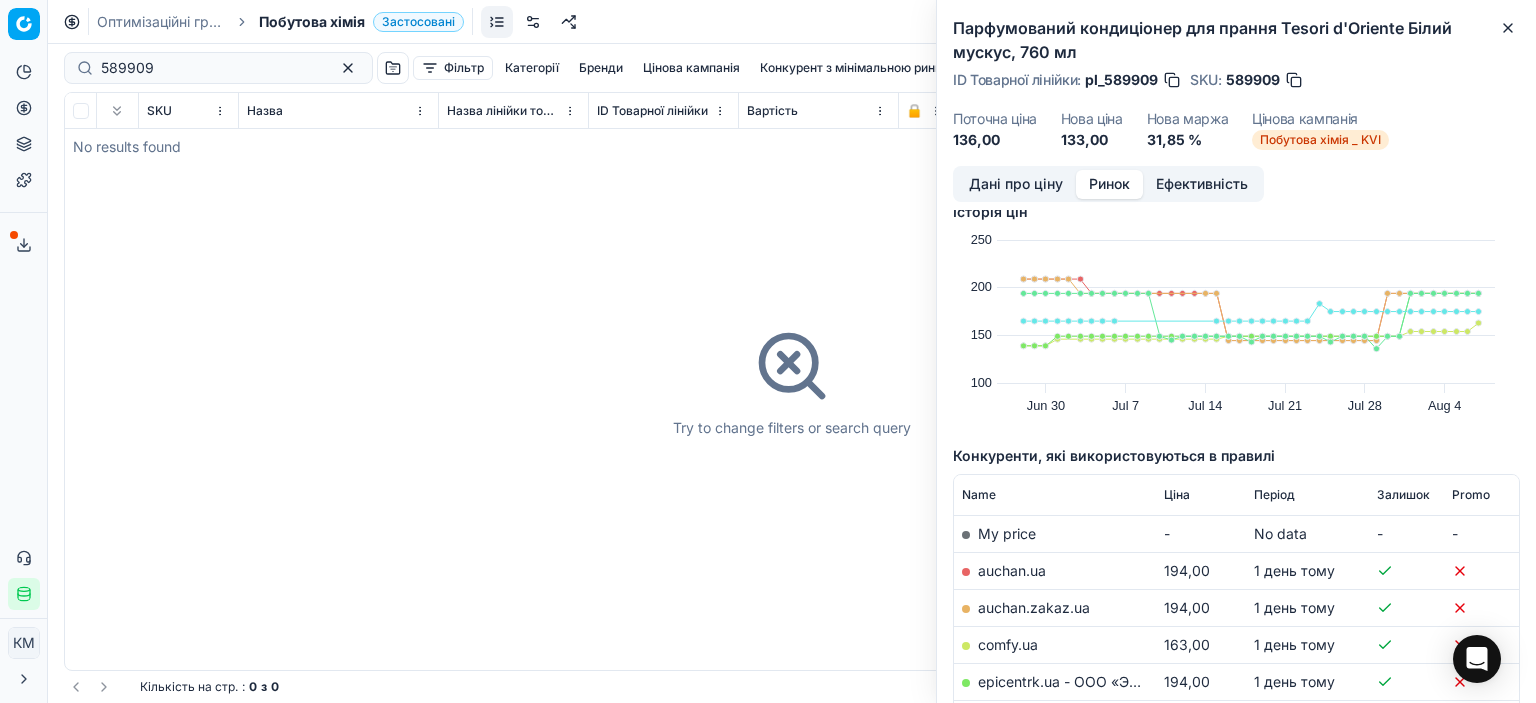 scroll, scrollTop: 300, scrollLeft: 0, axis: vertical 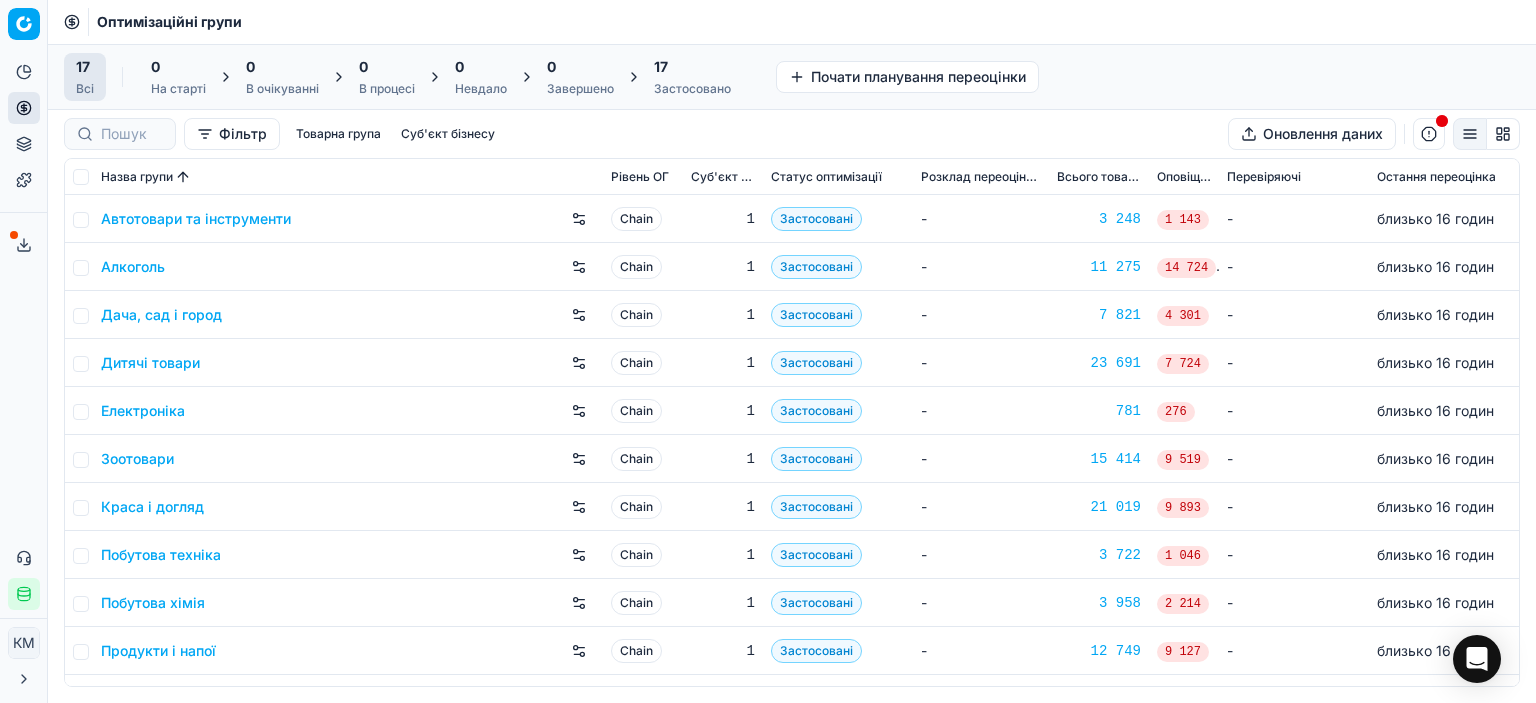 click at bounding box center (120, 134) 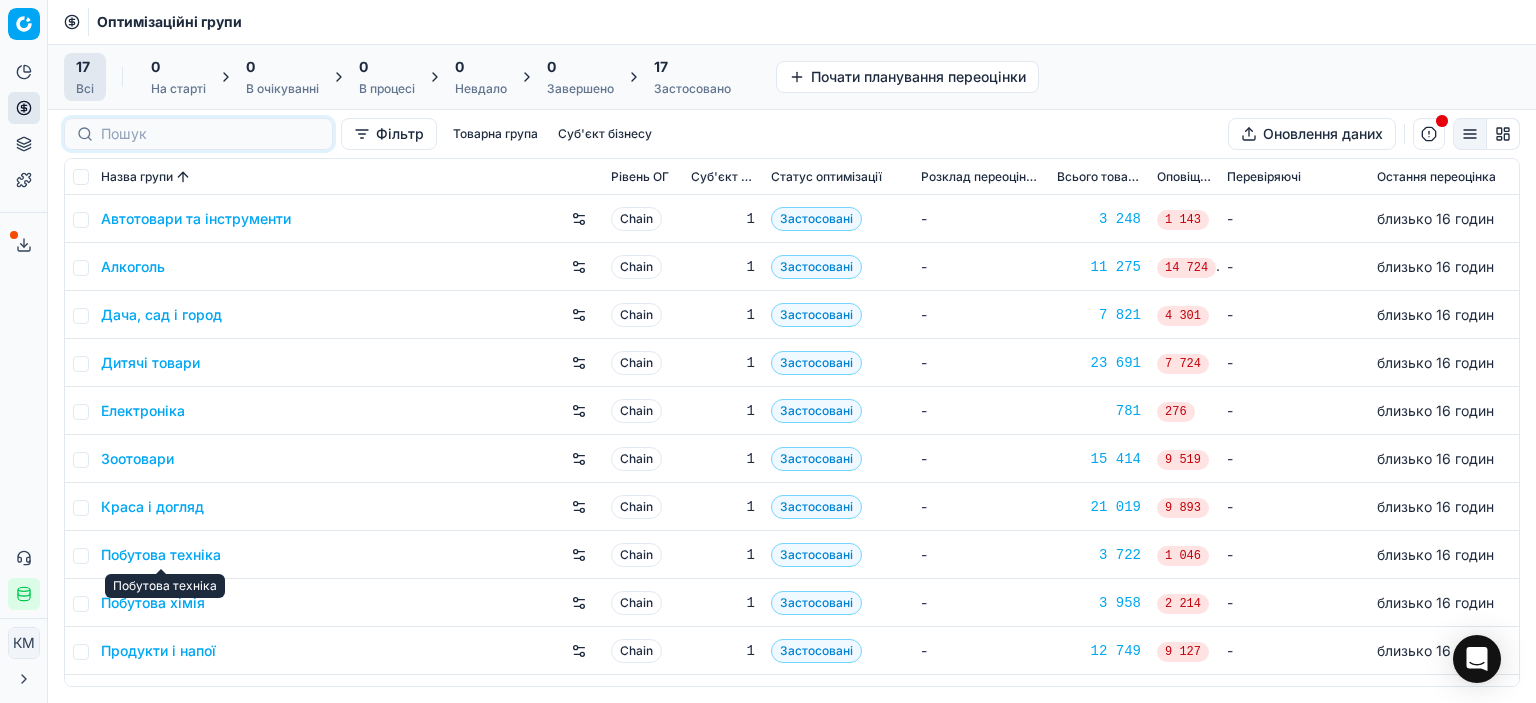 click on "Побутова хімія" at bounding box center (153, 603) 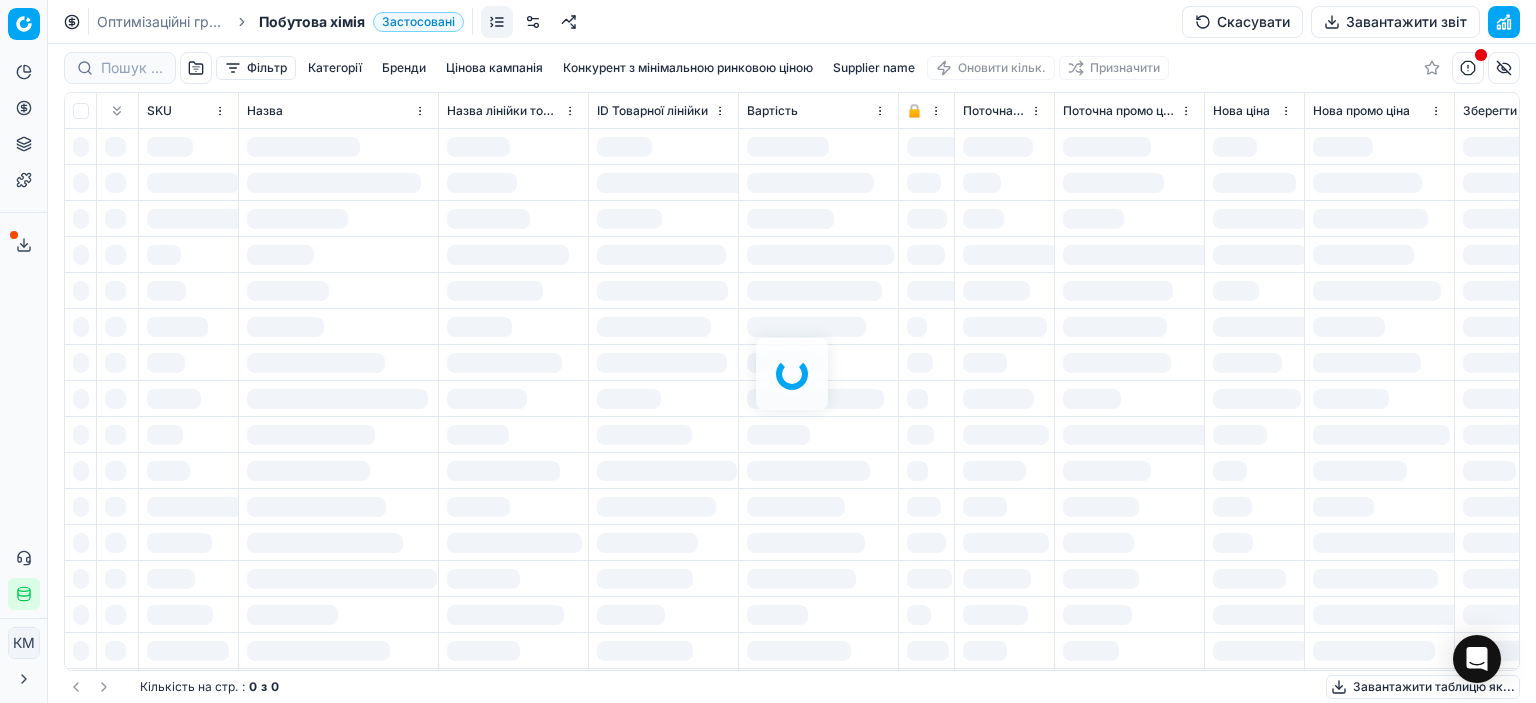 click at bounding box center (792, 373) 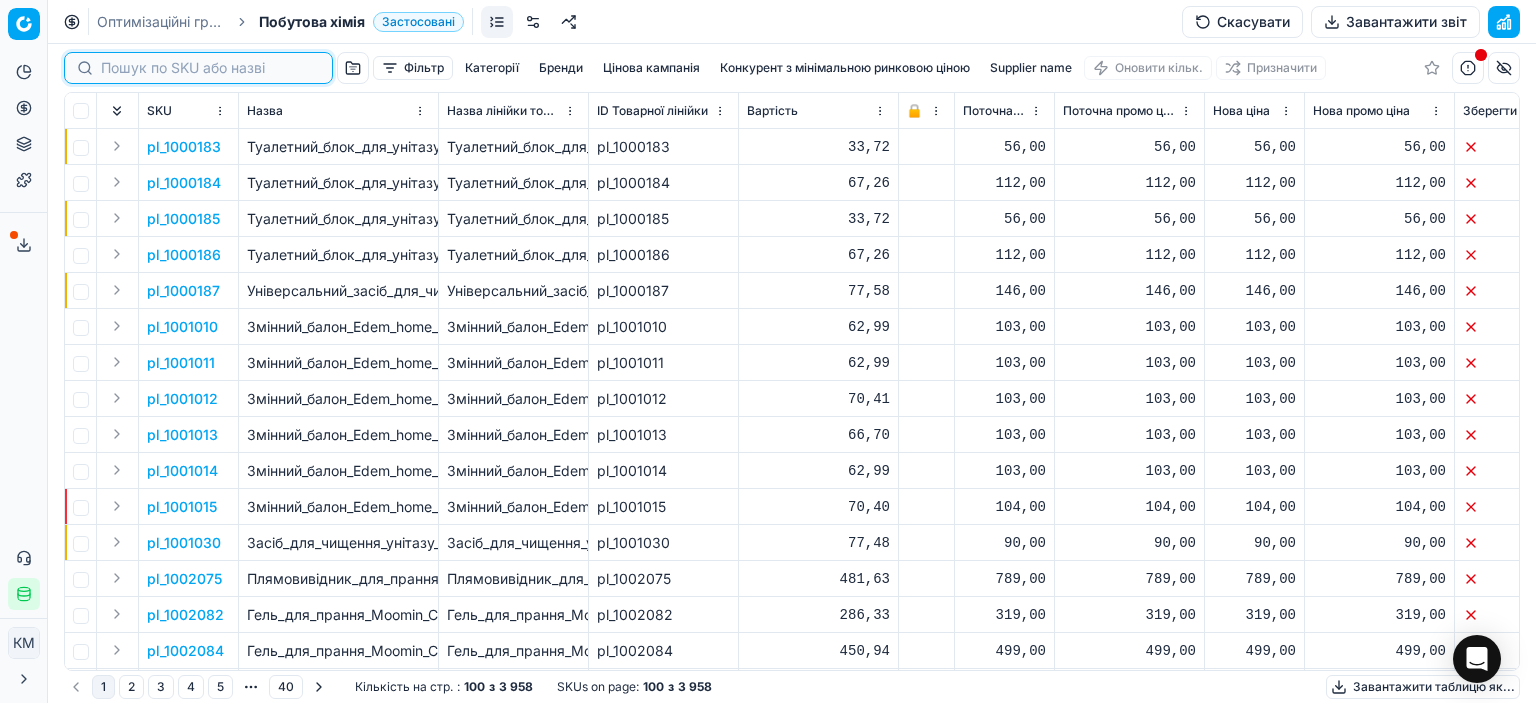 click at bounding box center (210, 68) 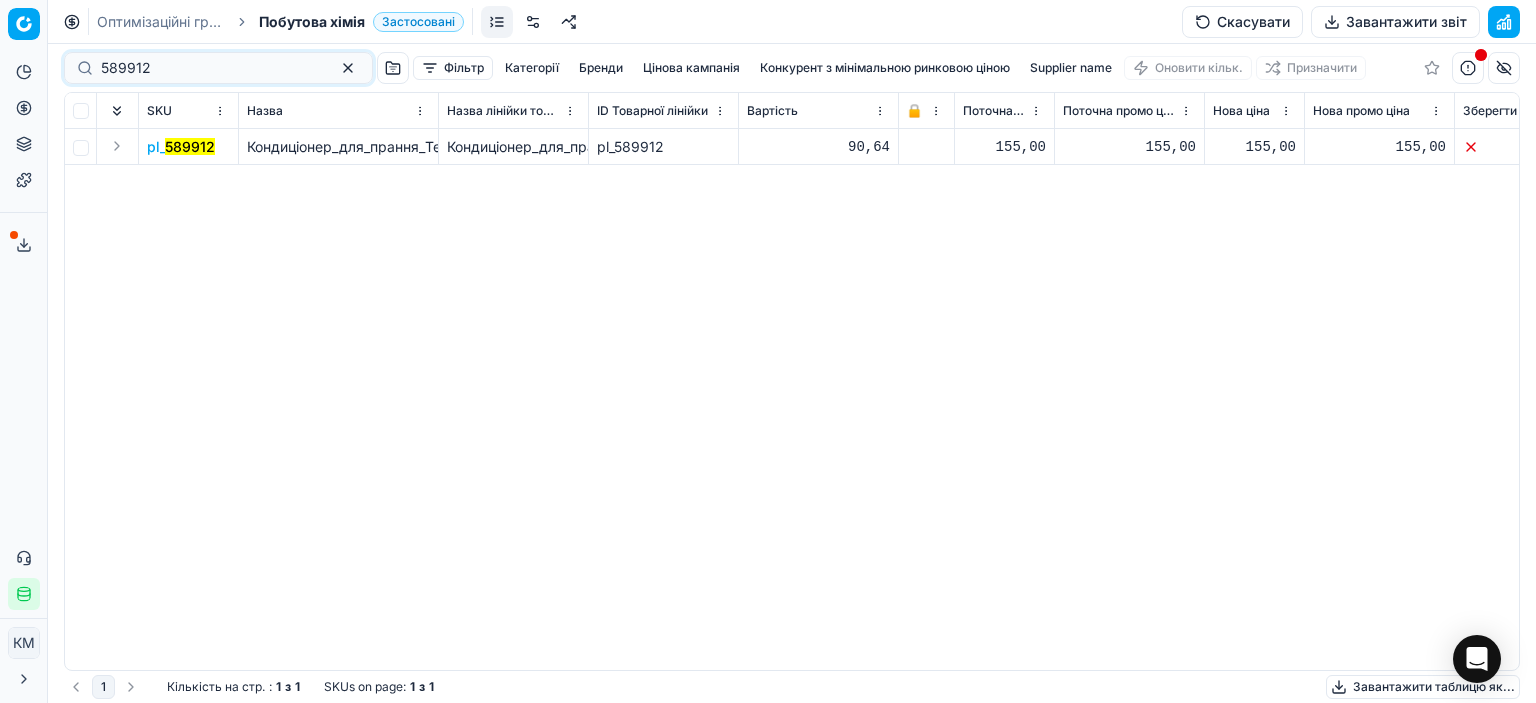 click on "589912" at bounding box center (190, 146) 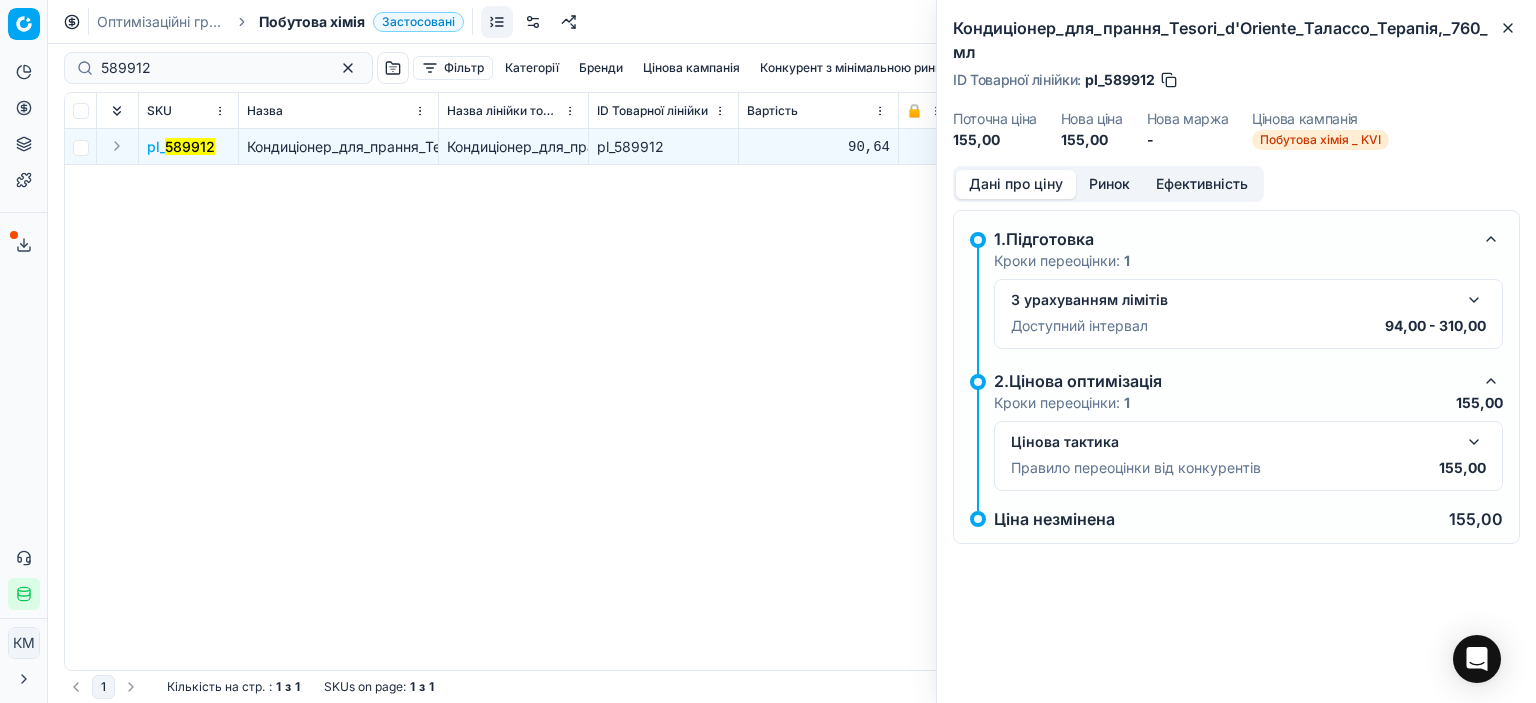 click on "Цінова тактика" at bounding box center [1248, 442] 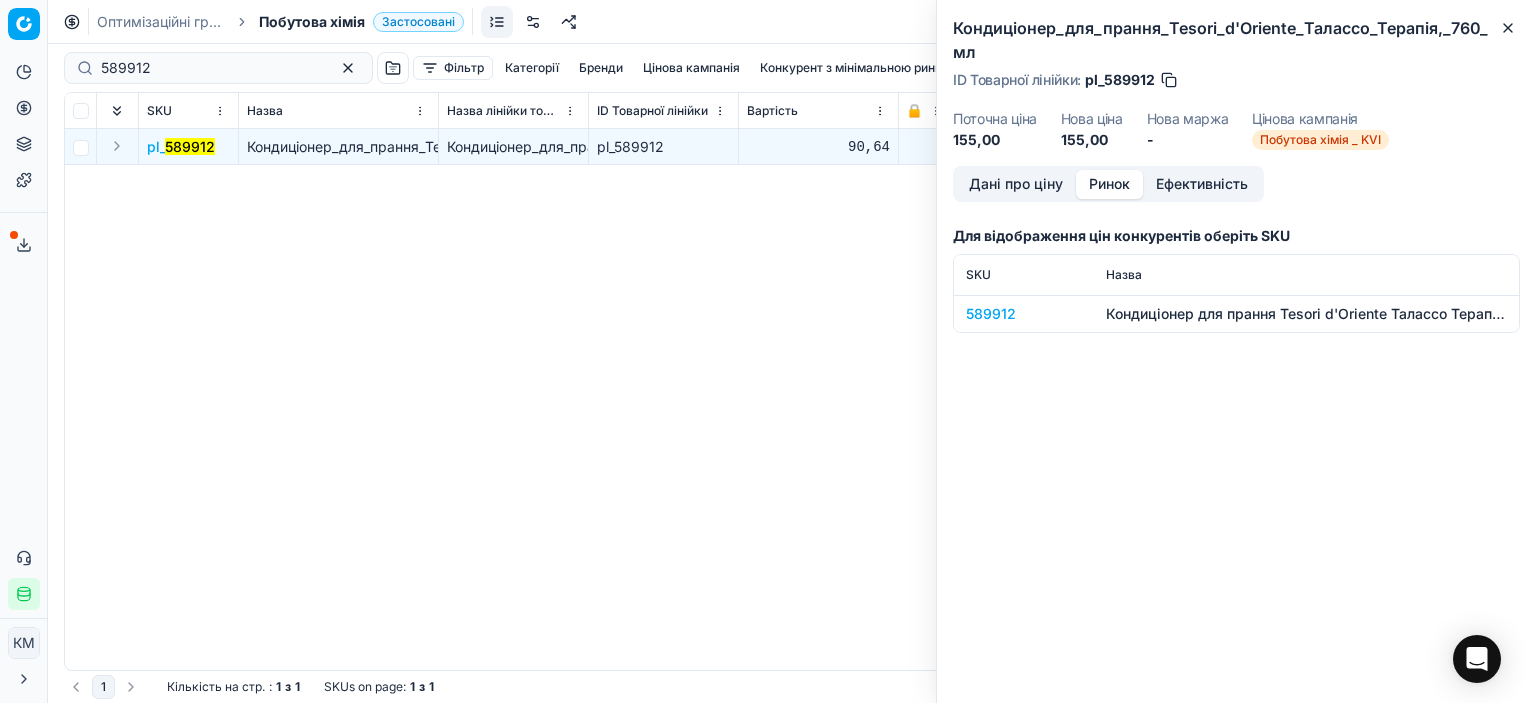 click on "Ринок" at bounding box center [1109, 184] 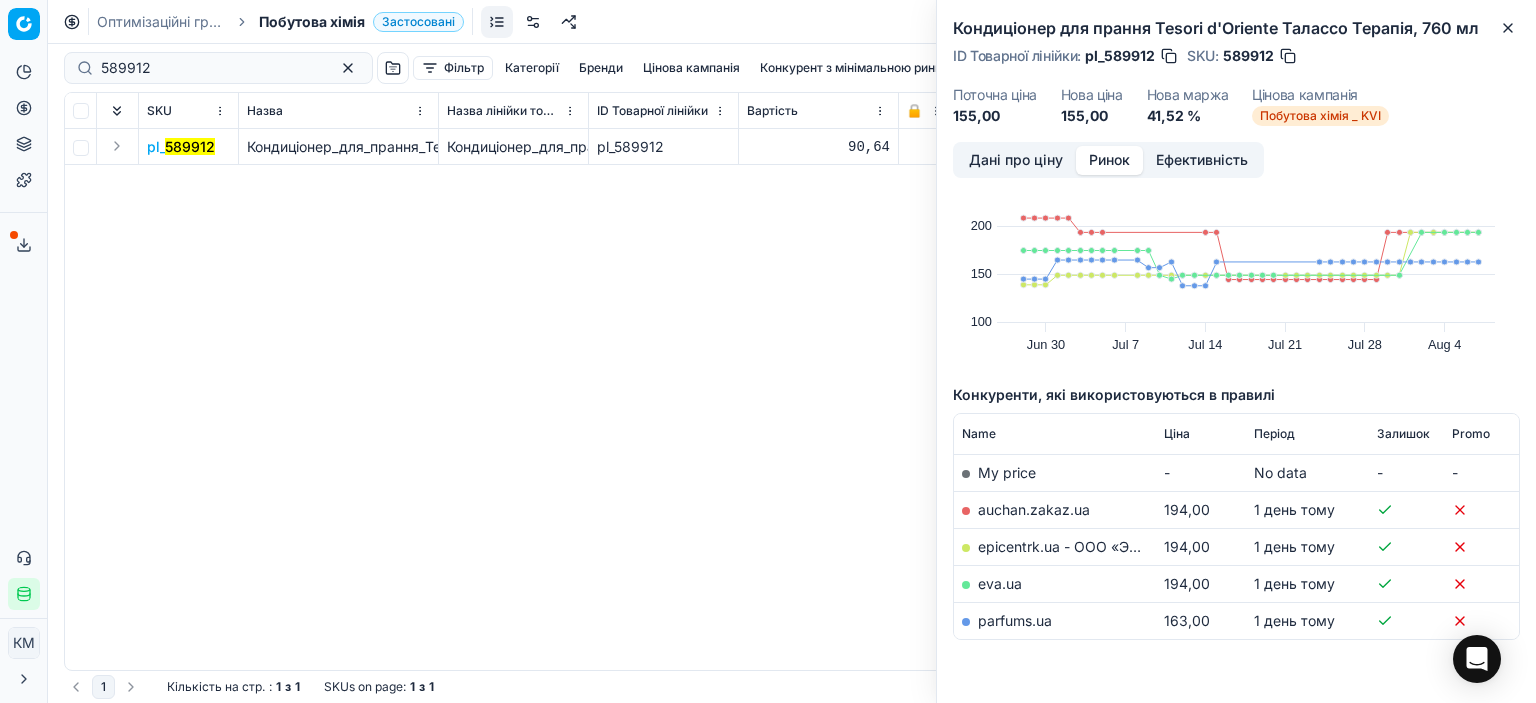 scroll, scrollTop: 112, scrollLeft: 0, axis: vertical 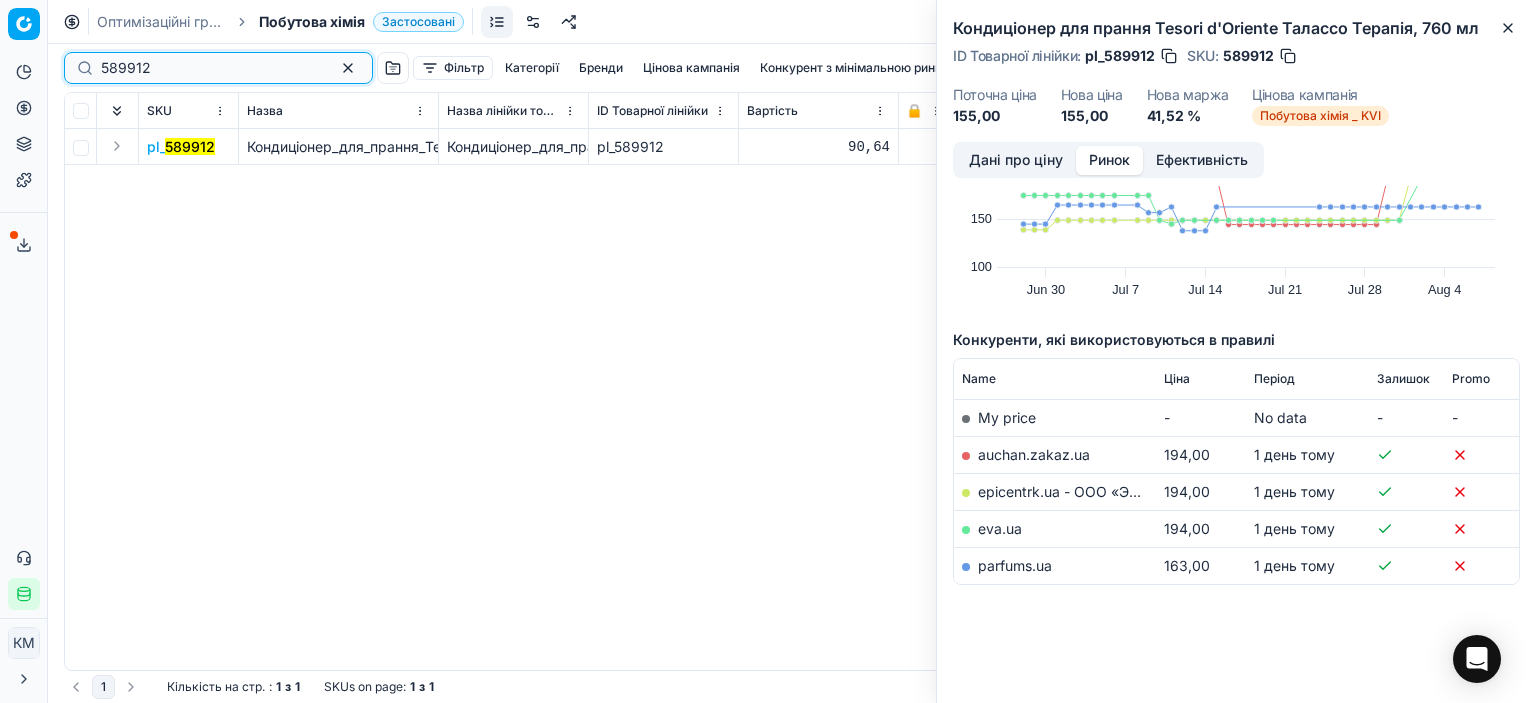 drag, startPoint x: 220, startPoint y: 65, endPoint x: 19, endPoint y: 76, distance: 201.30077 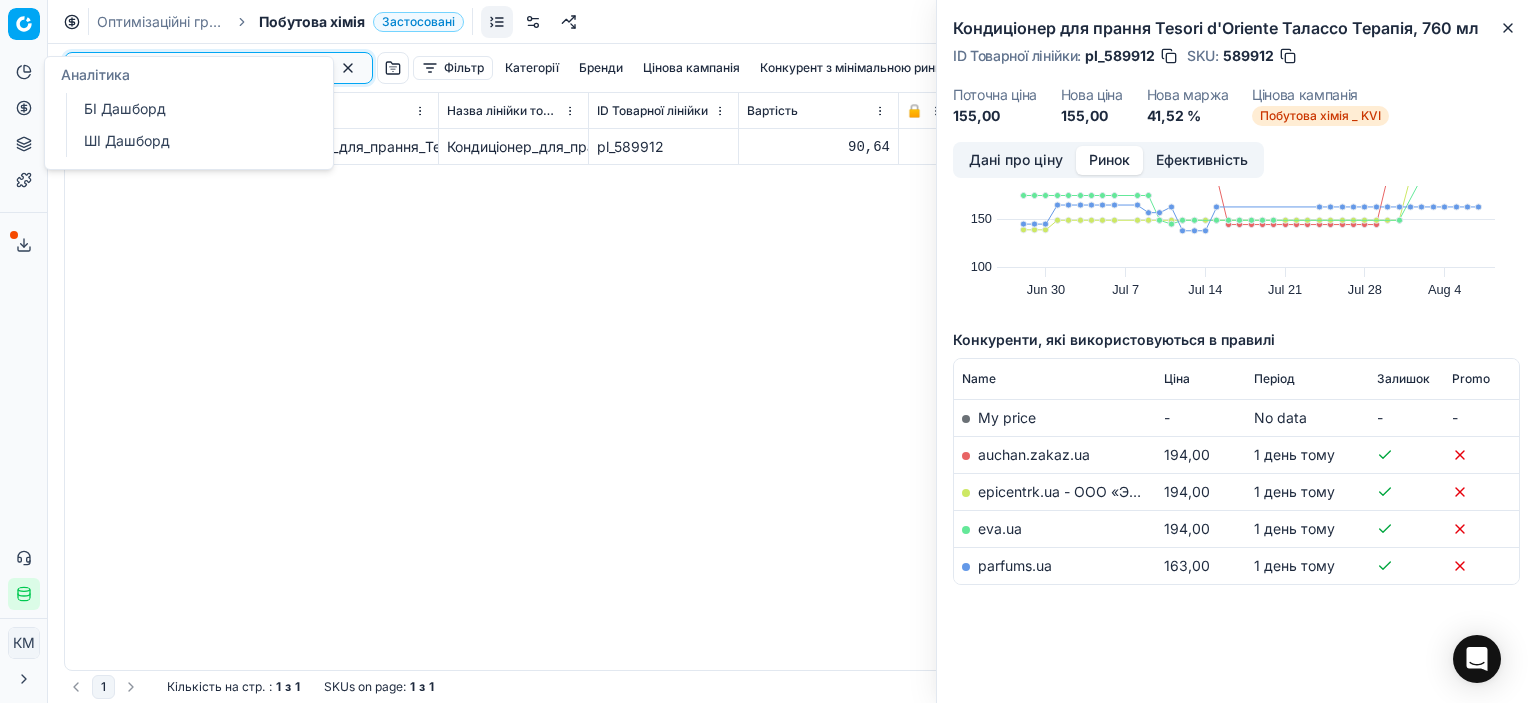 type on "589911" 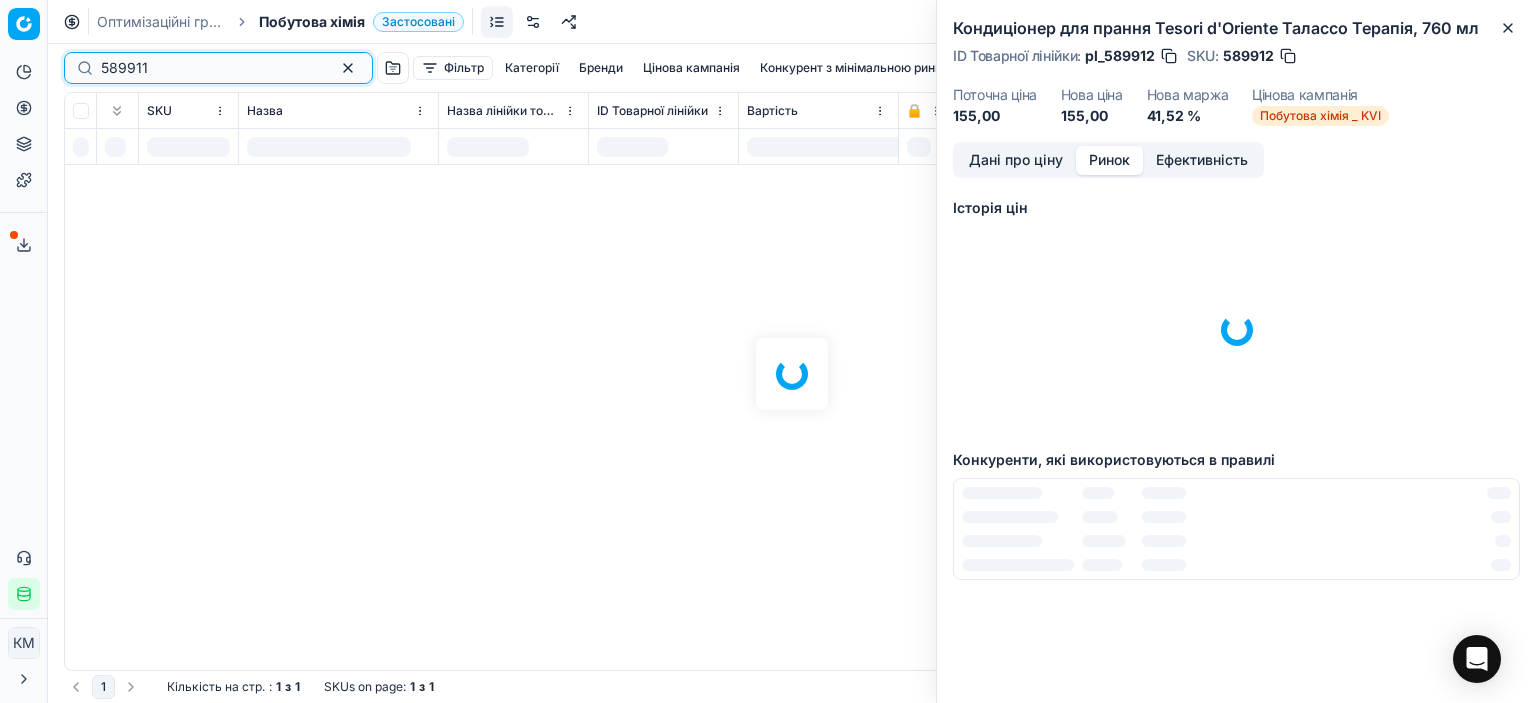 scroll, scrollTop: 0, scrollLeft: 0, axis: both 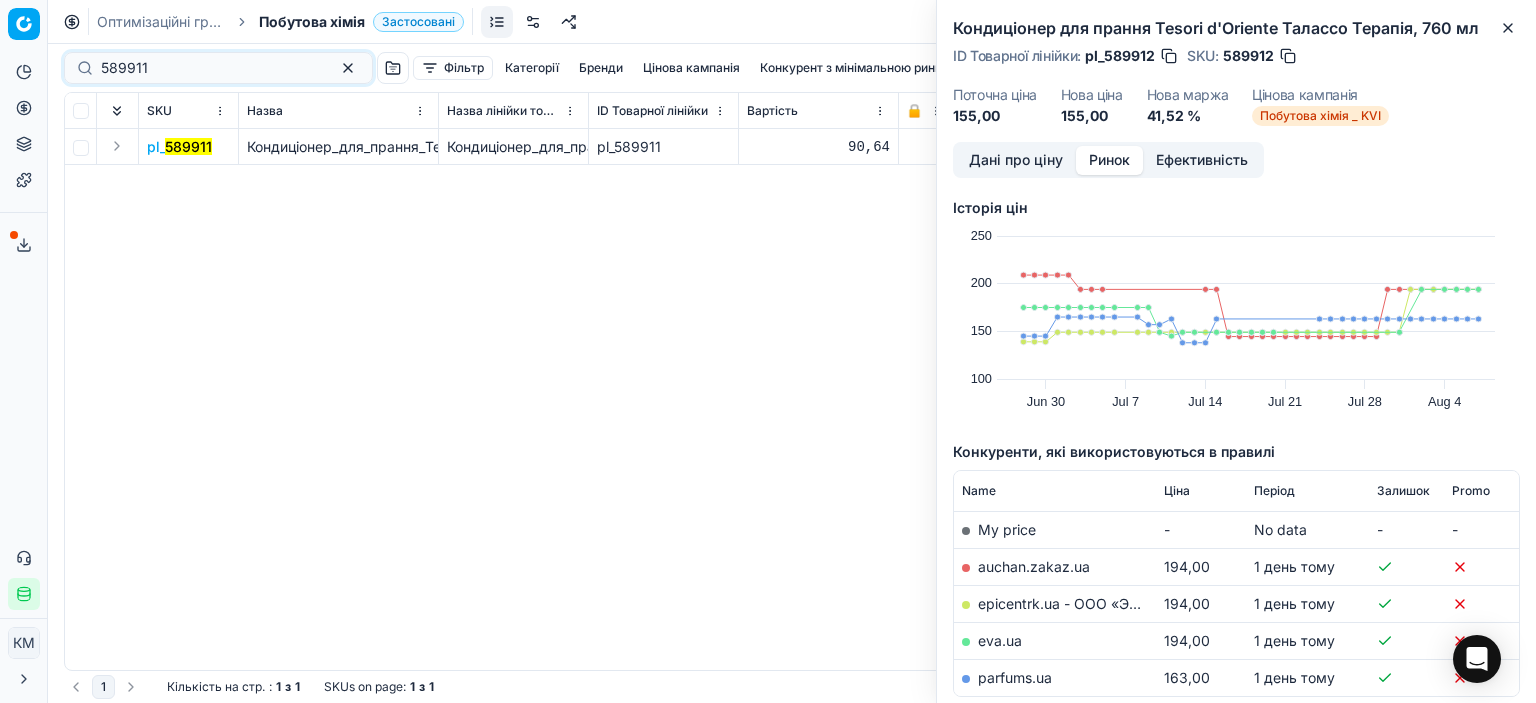 click on "589911" at bounding box center (188, 146) 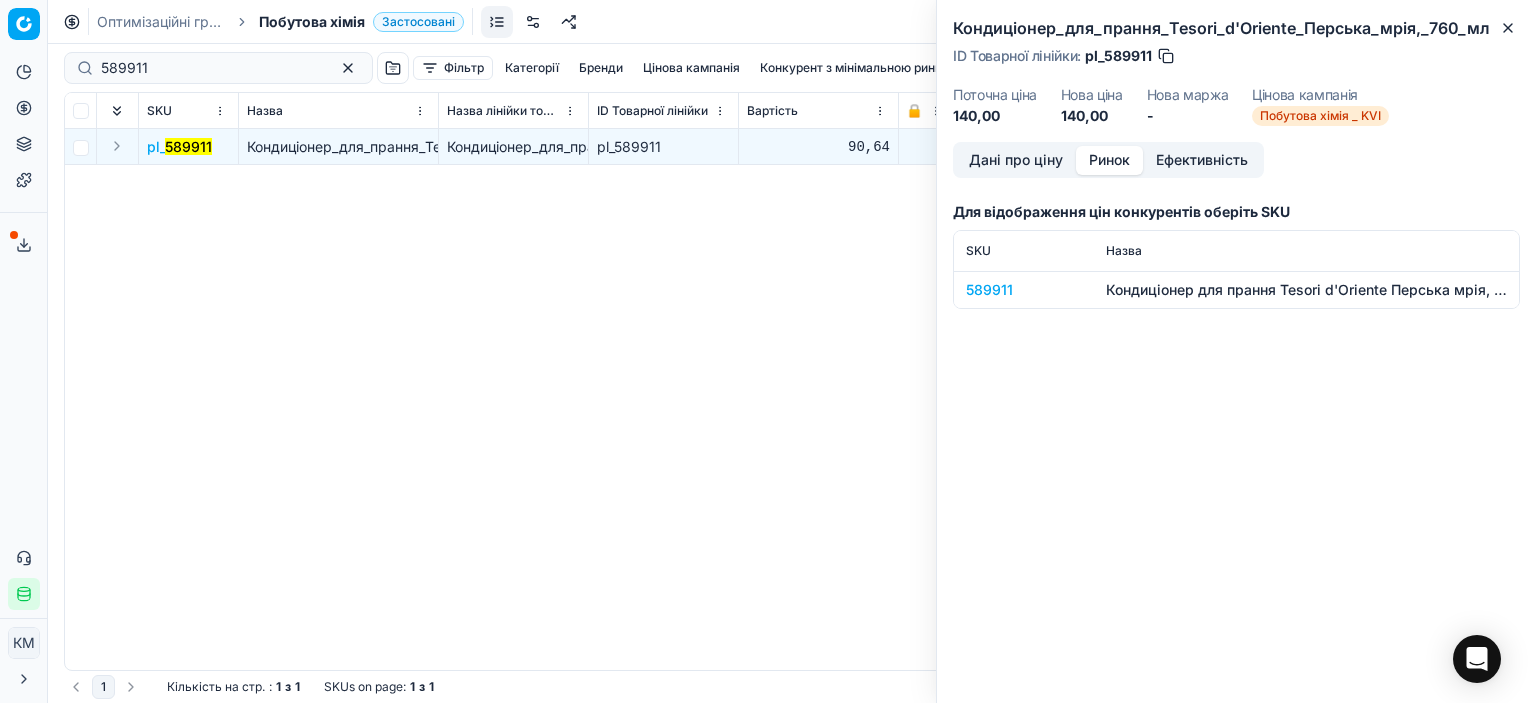 click on "589911" at bounding box center [1024, 290] 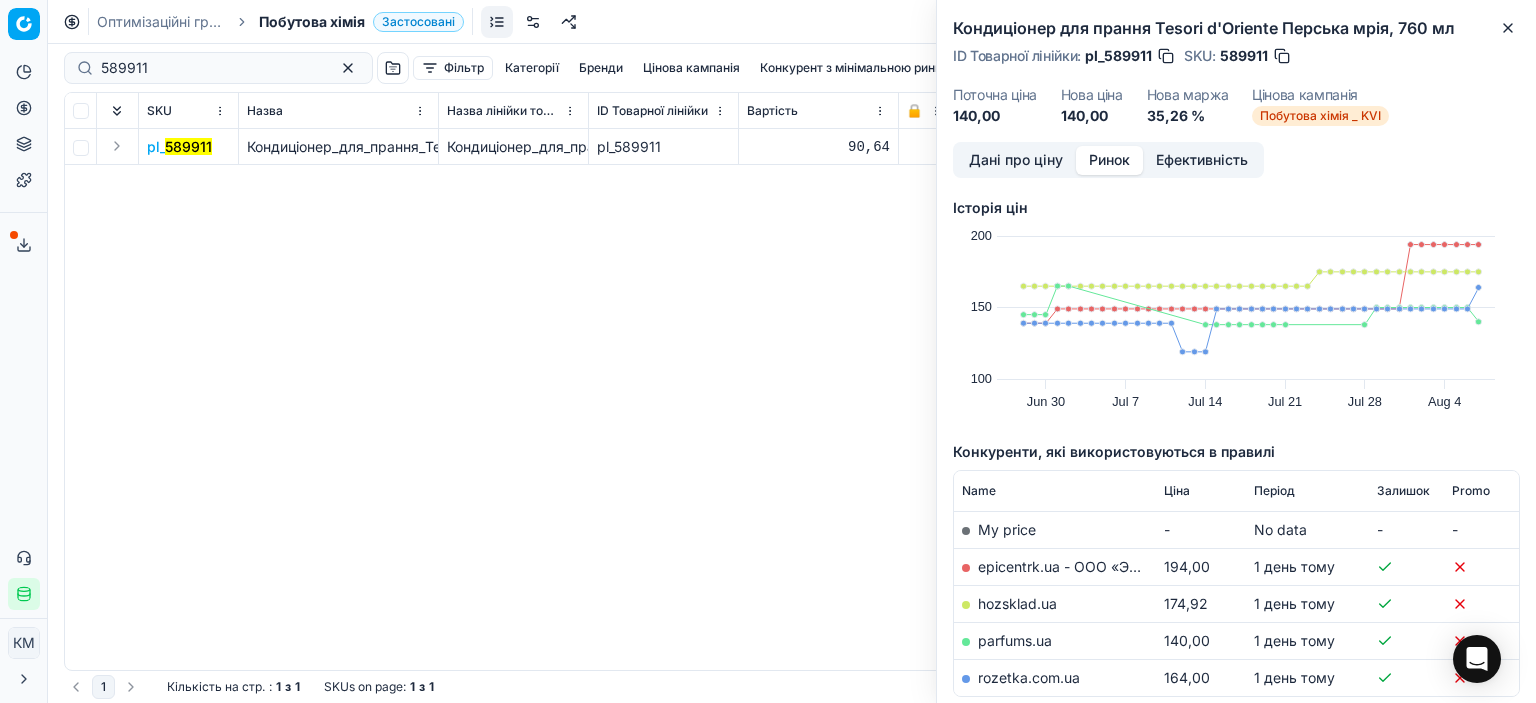 scroll, scrollTop: 112, scrollLeft: 0, axis: vertical 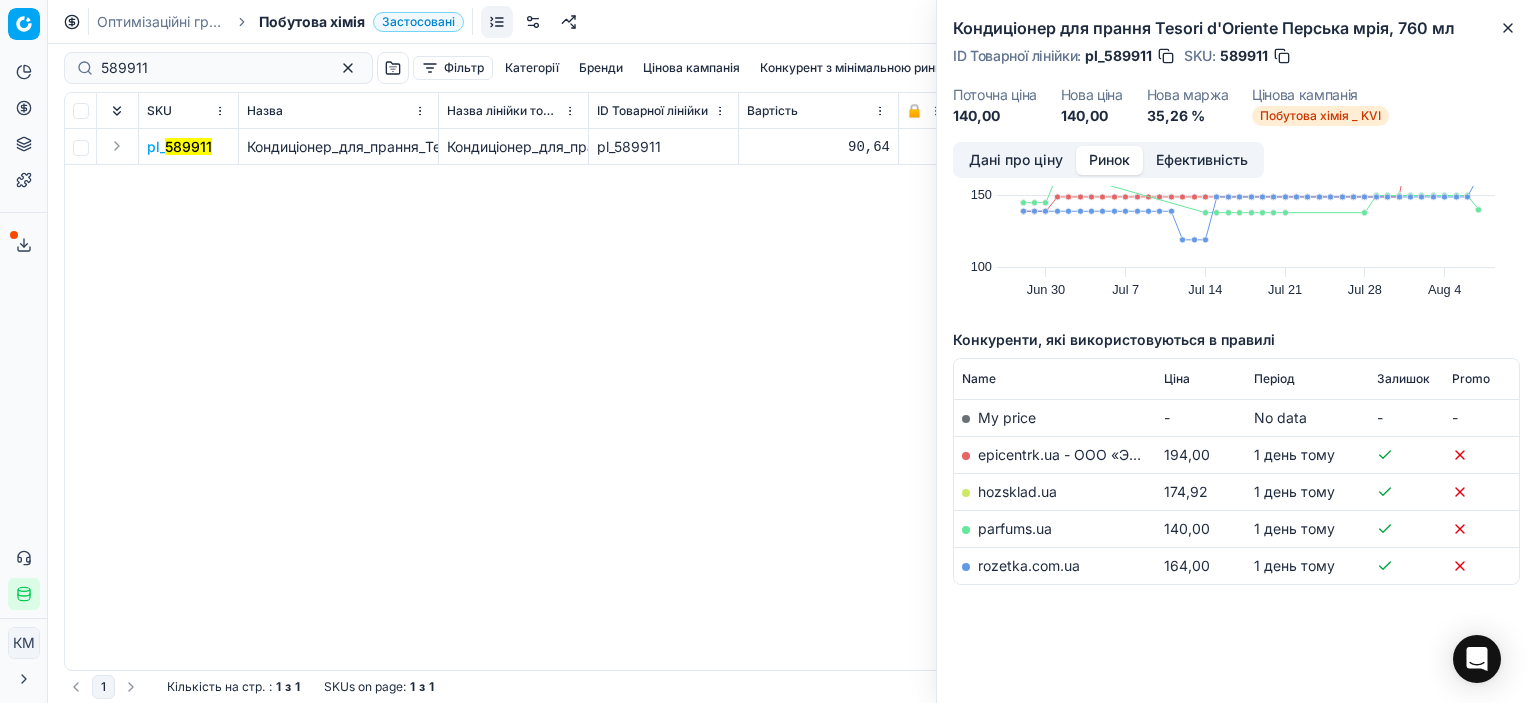 click on "parfums.ua" at bounding box center [1015, 528] 